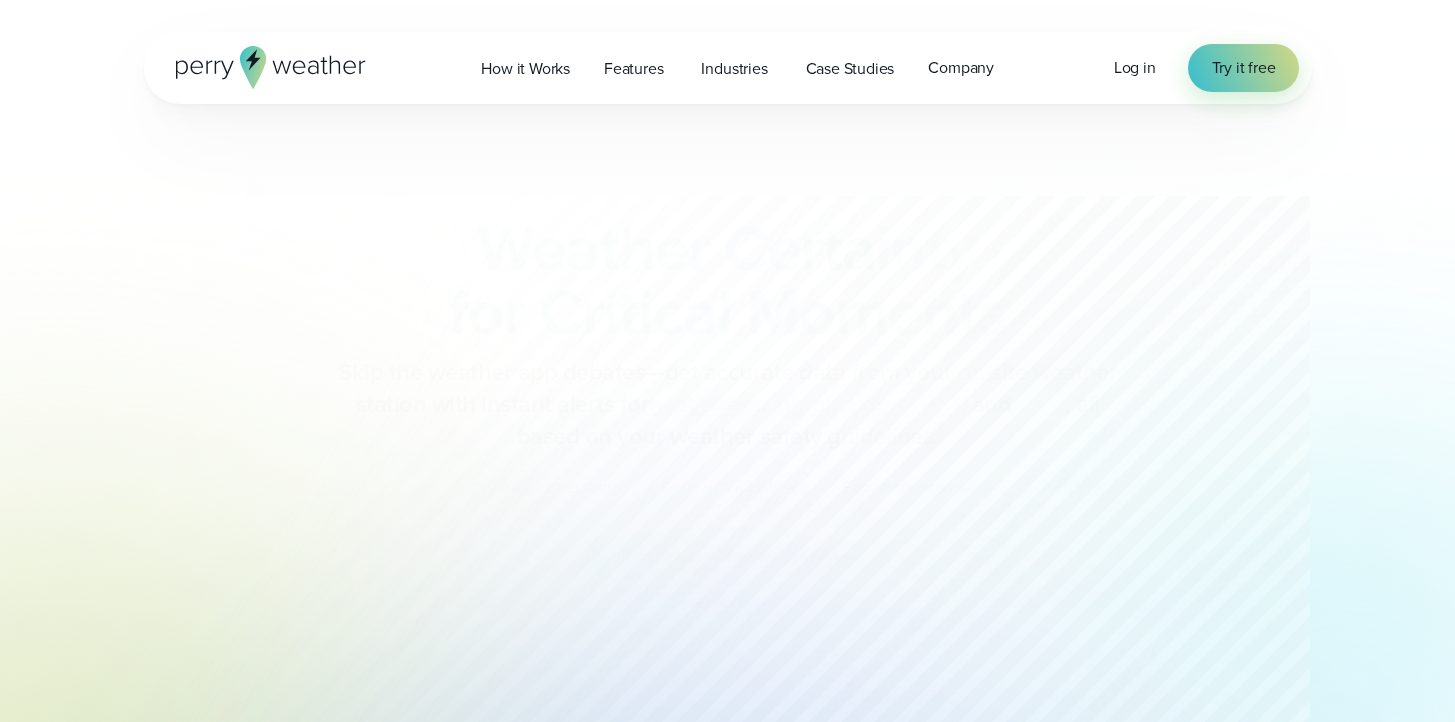 scroll, scrollTop: 0, scrollLeft: 0, axis: both 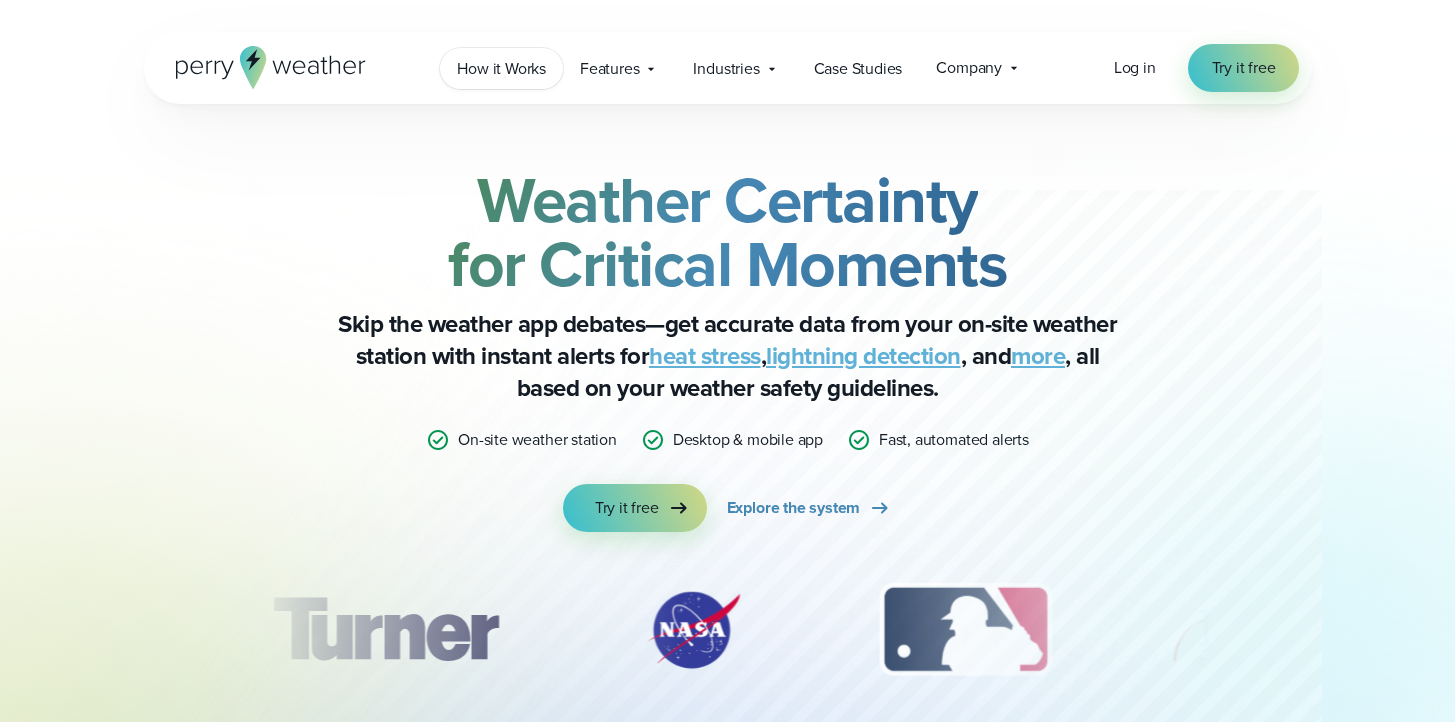 click on "How it Works" at bounding box center (501, 69) 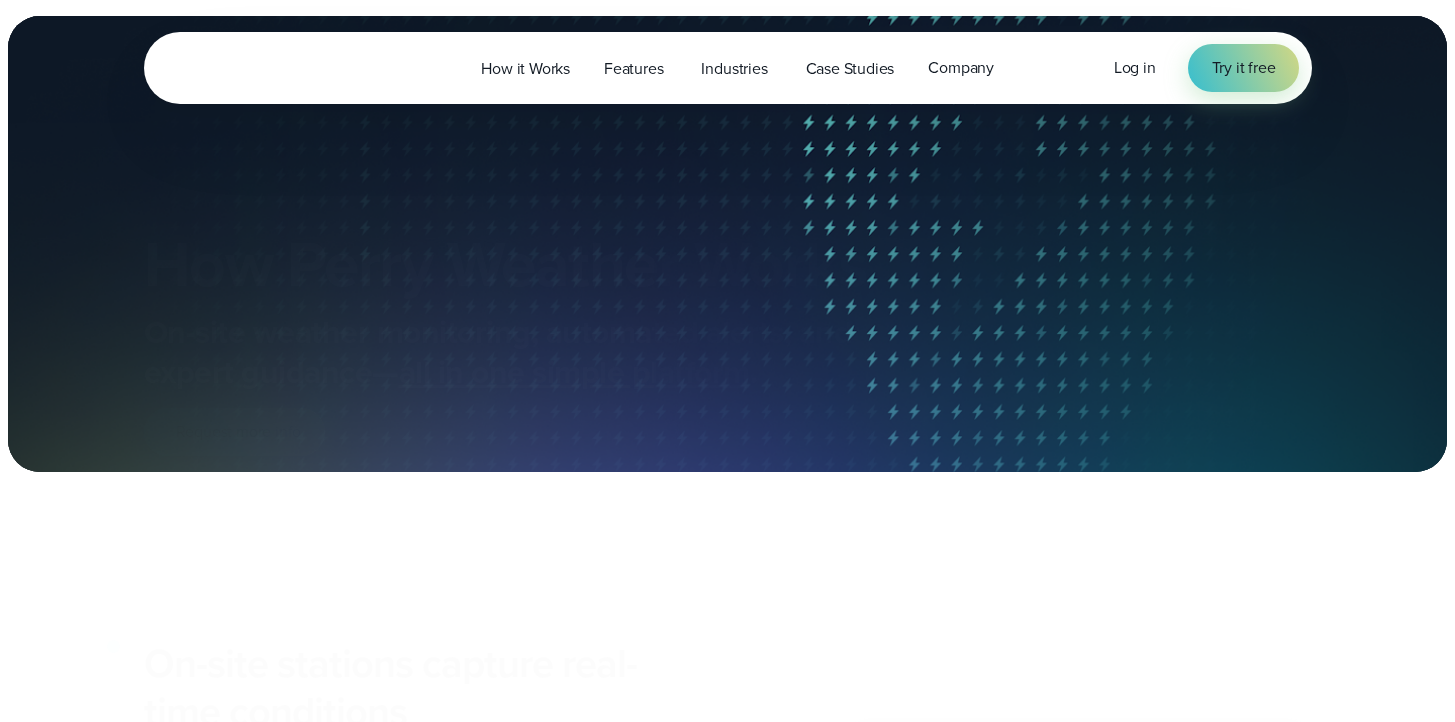 scroll, scrollTop: 0, scrollLeft: 0, axis: both 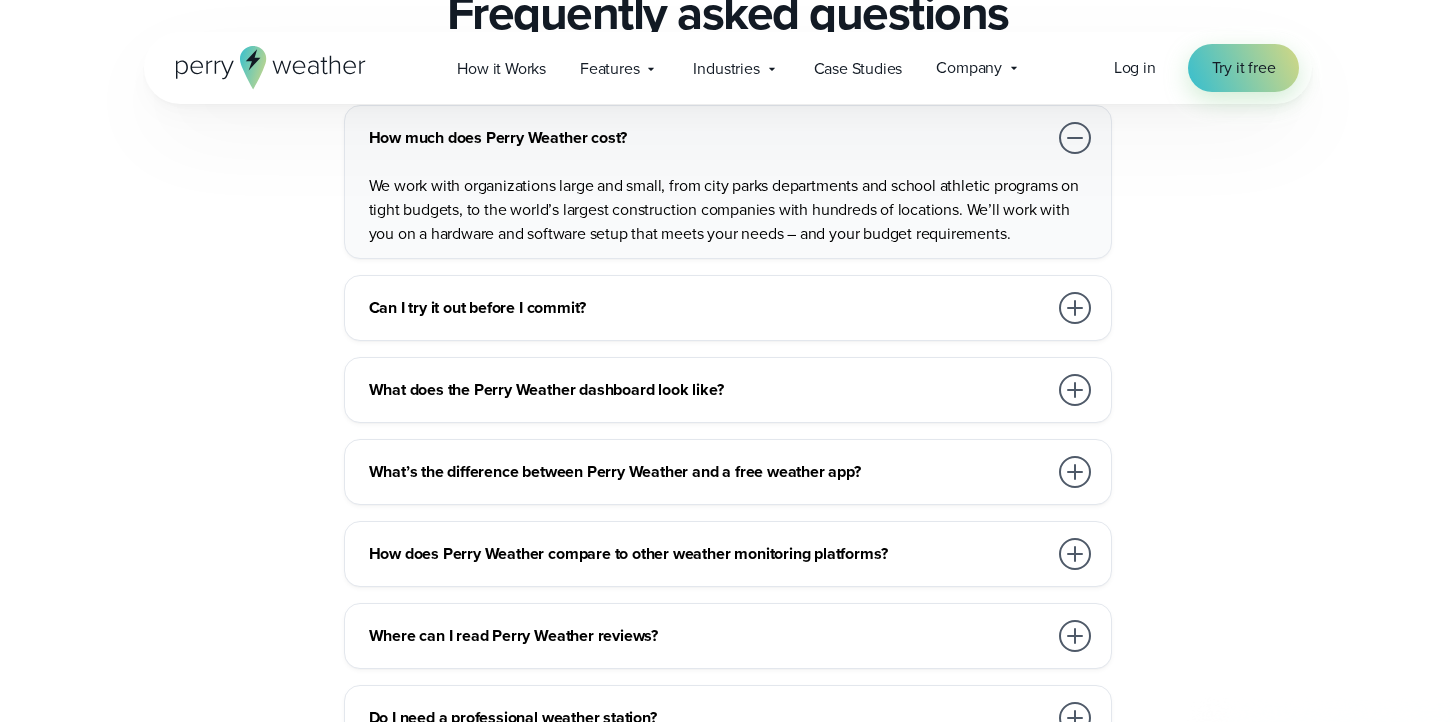 click at bounding box center [1075, 138] 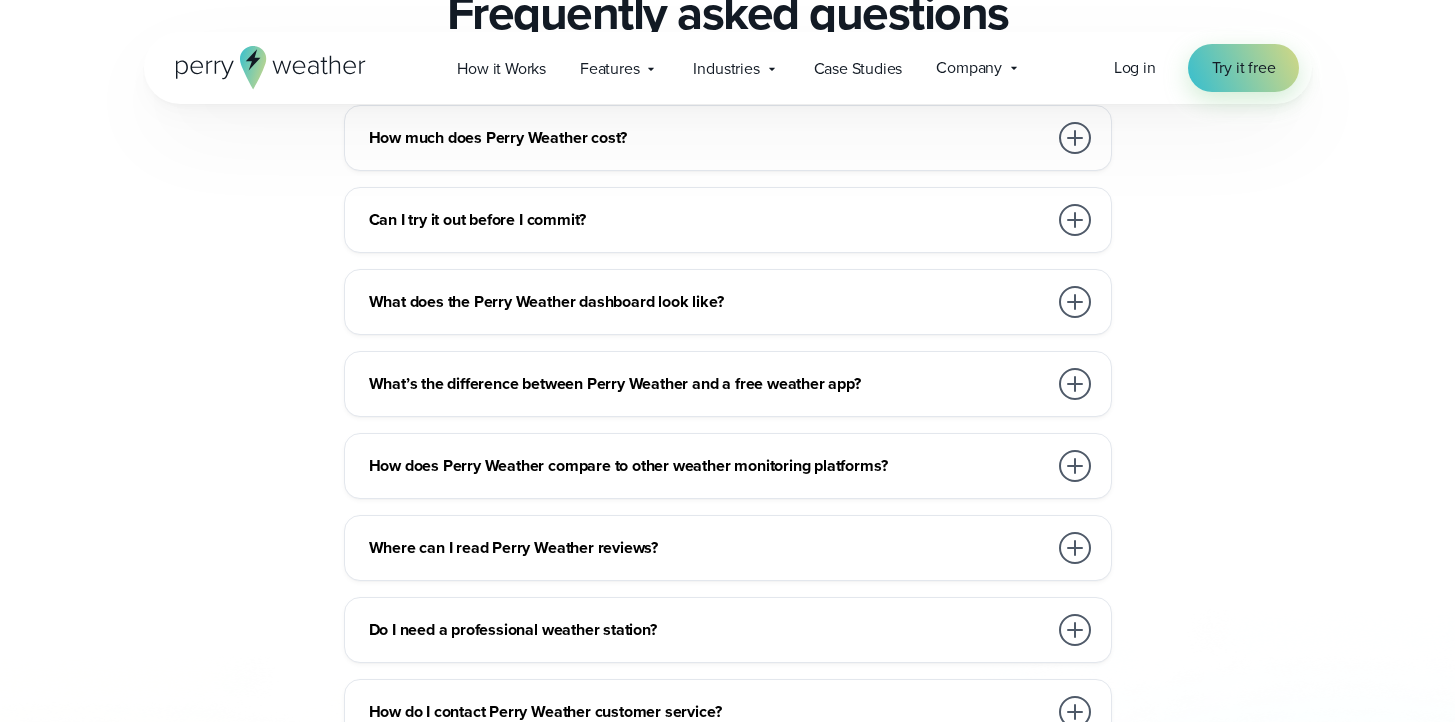 click at bounding box center [1075, 220] 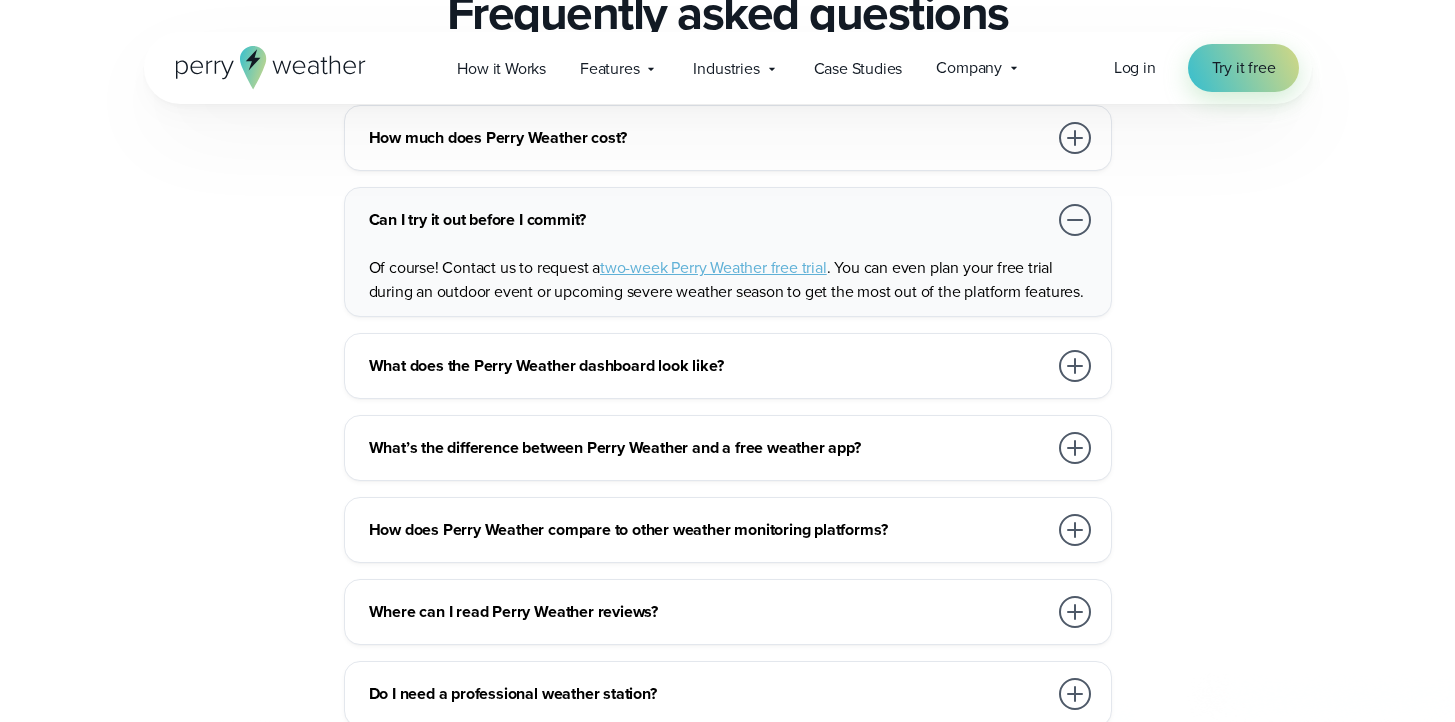 click at bounding box center (1075, 220) 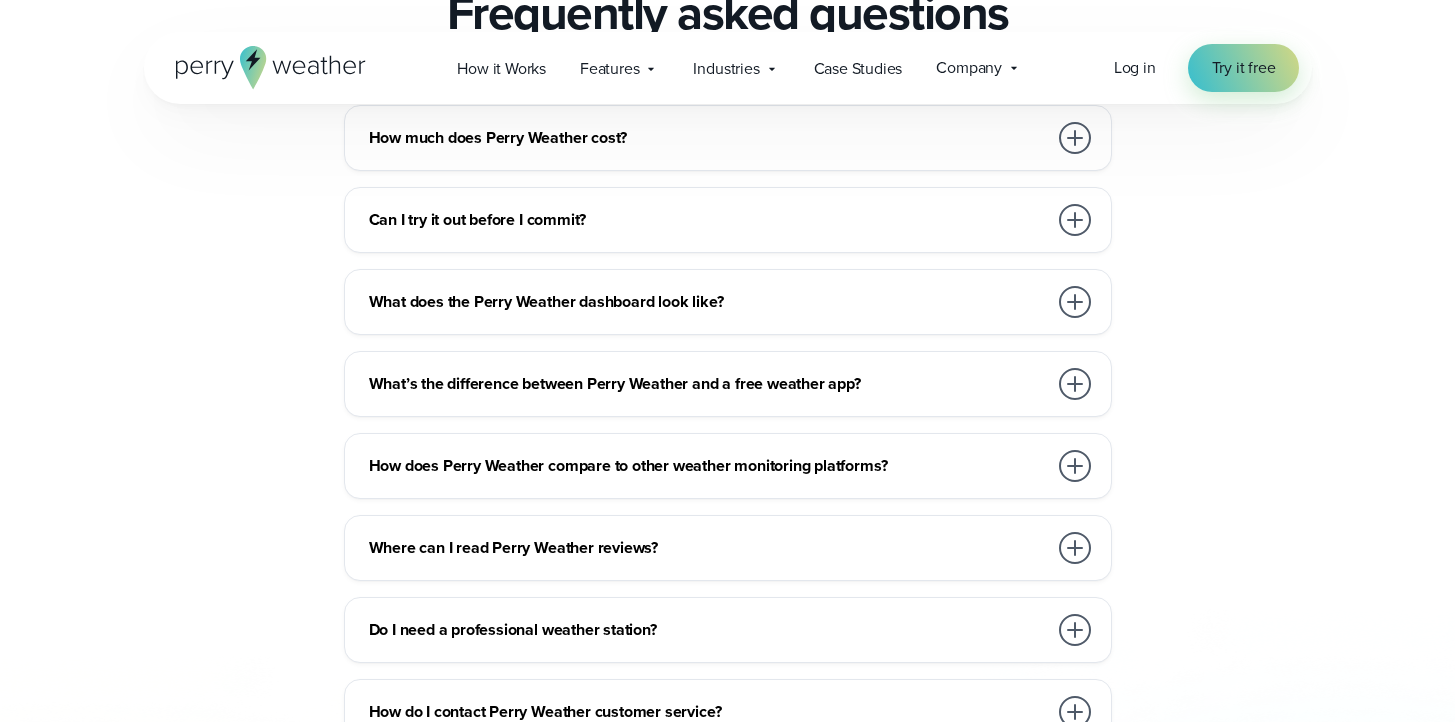 click at bounding box center (1075, 384) 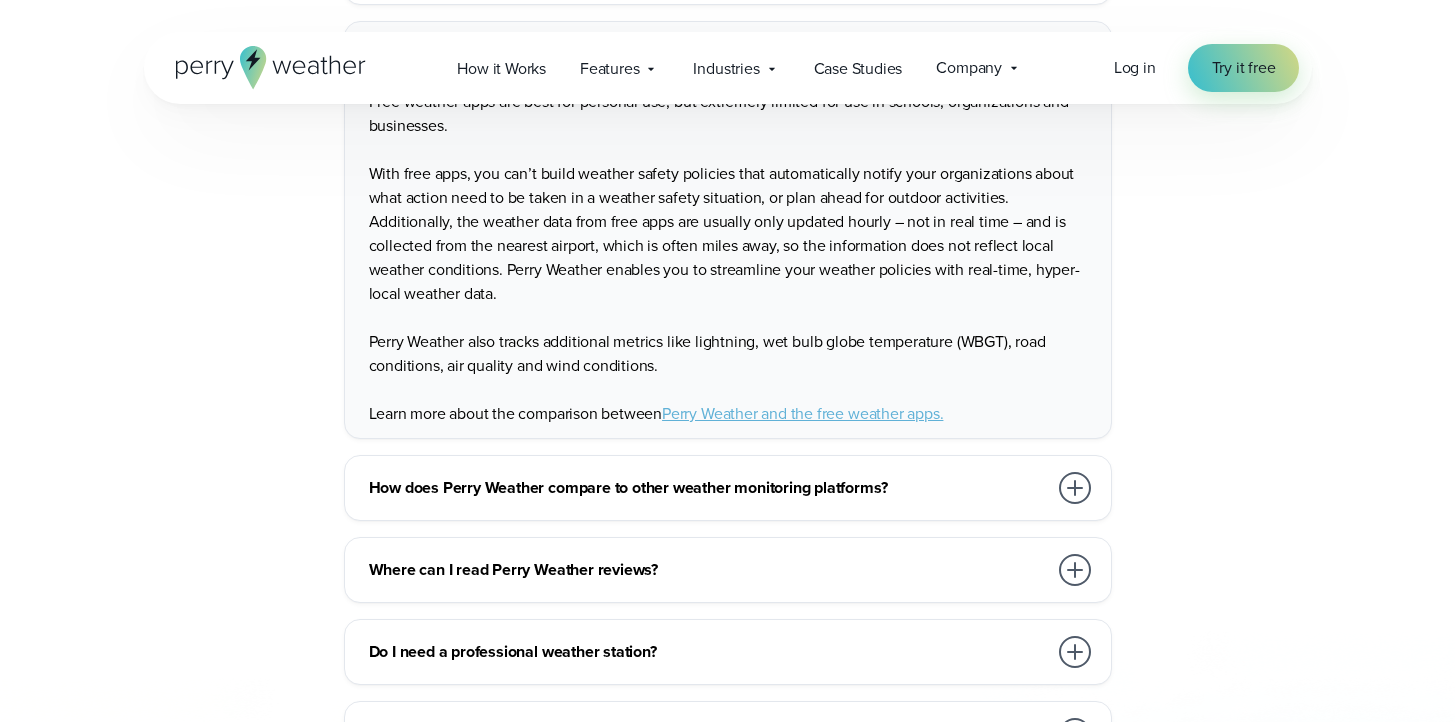scroll, scrollTop: 4926, scrollLeft: 0, axis: vertical 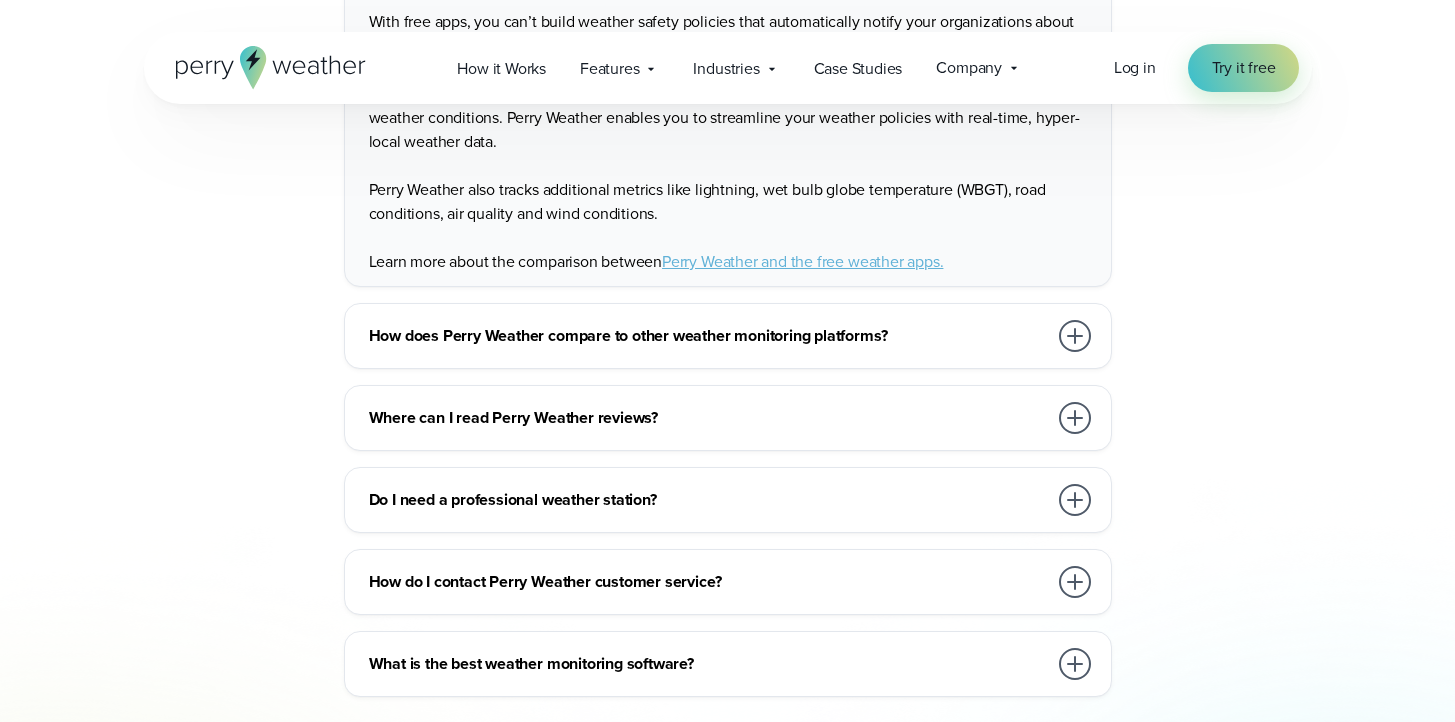 click at bounding box center (1075, 500) 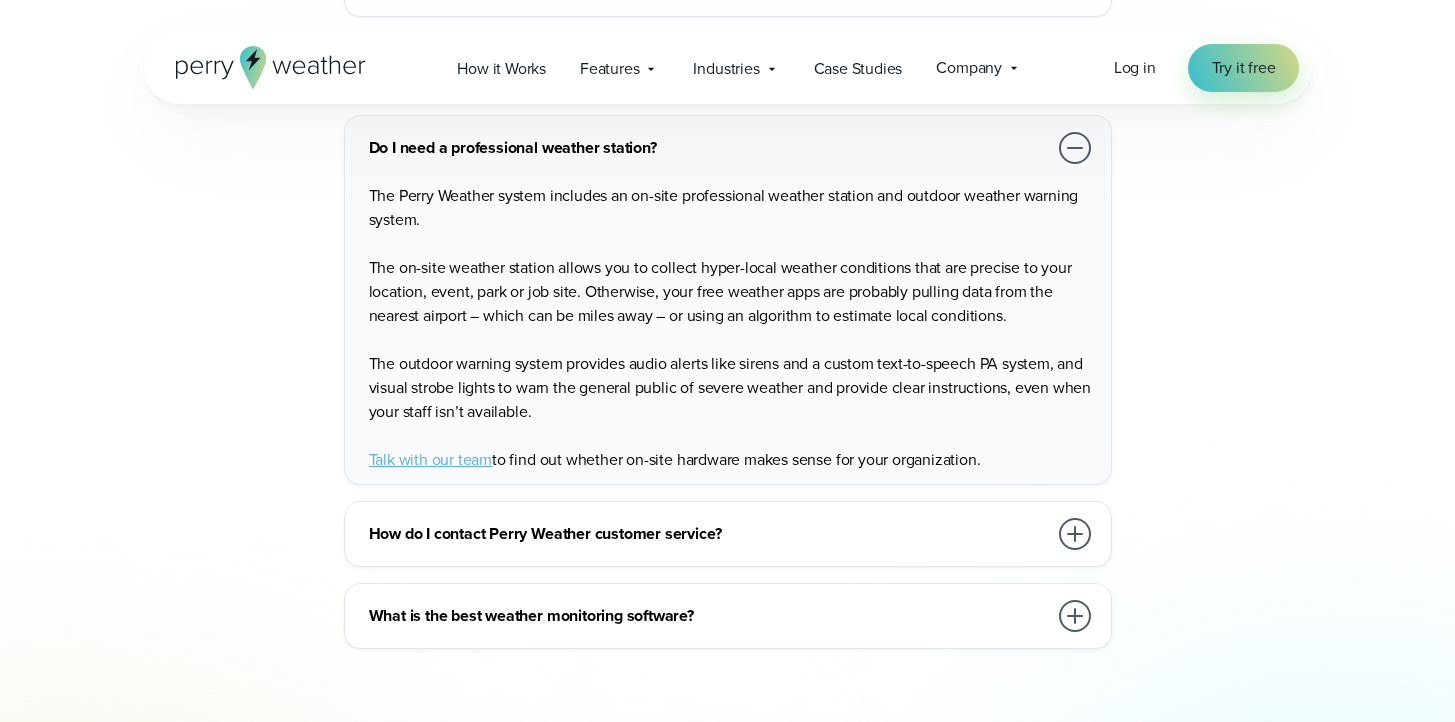 click at bounding box center (1075, 616) 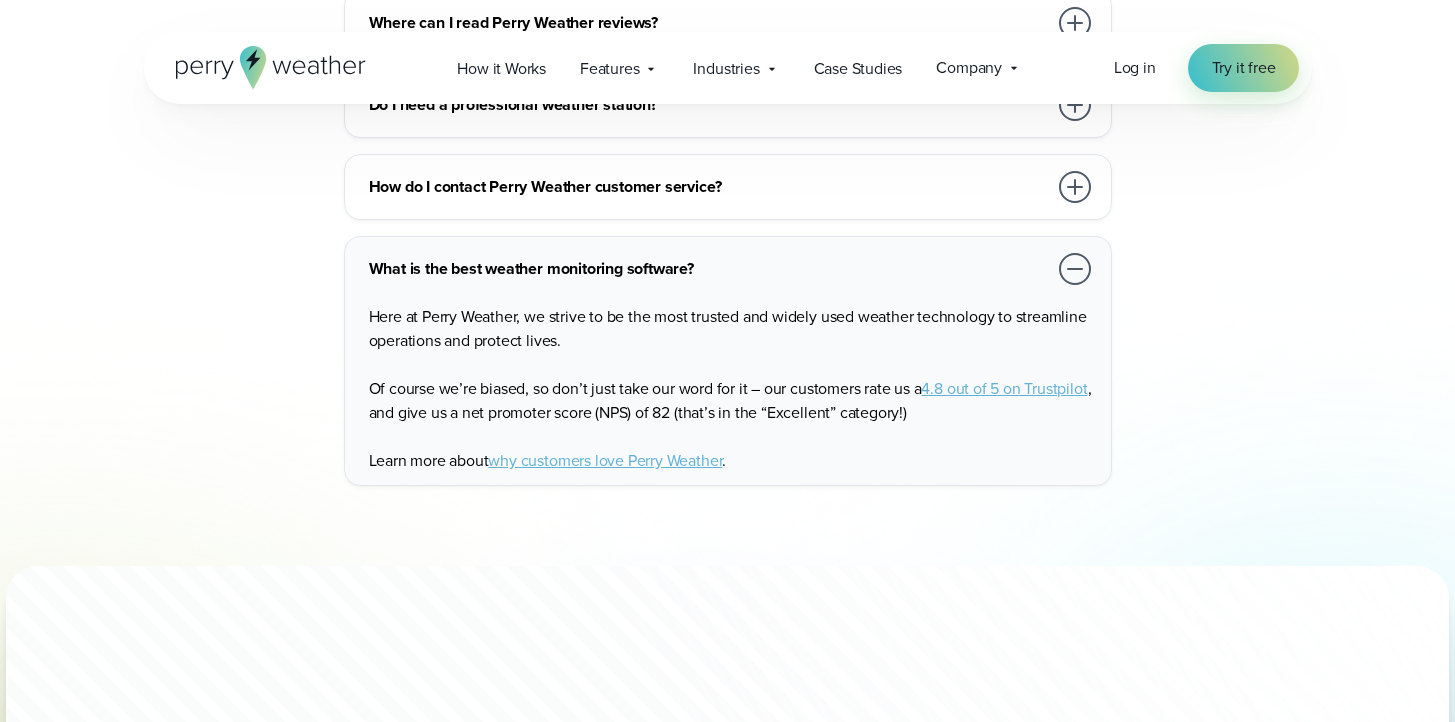 scroll, scrollTop: 4912, scrollLeft: 0, axis: vertical 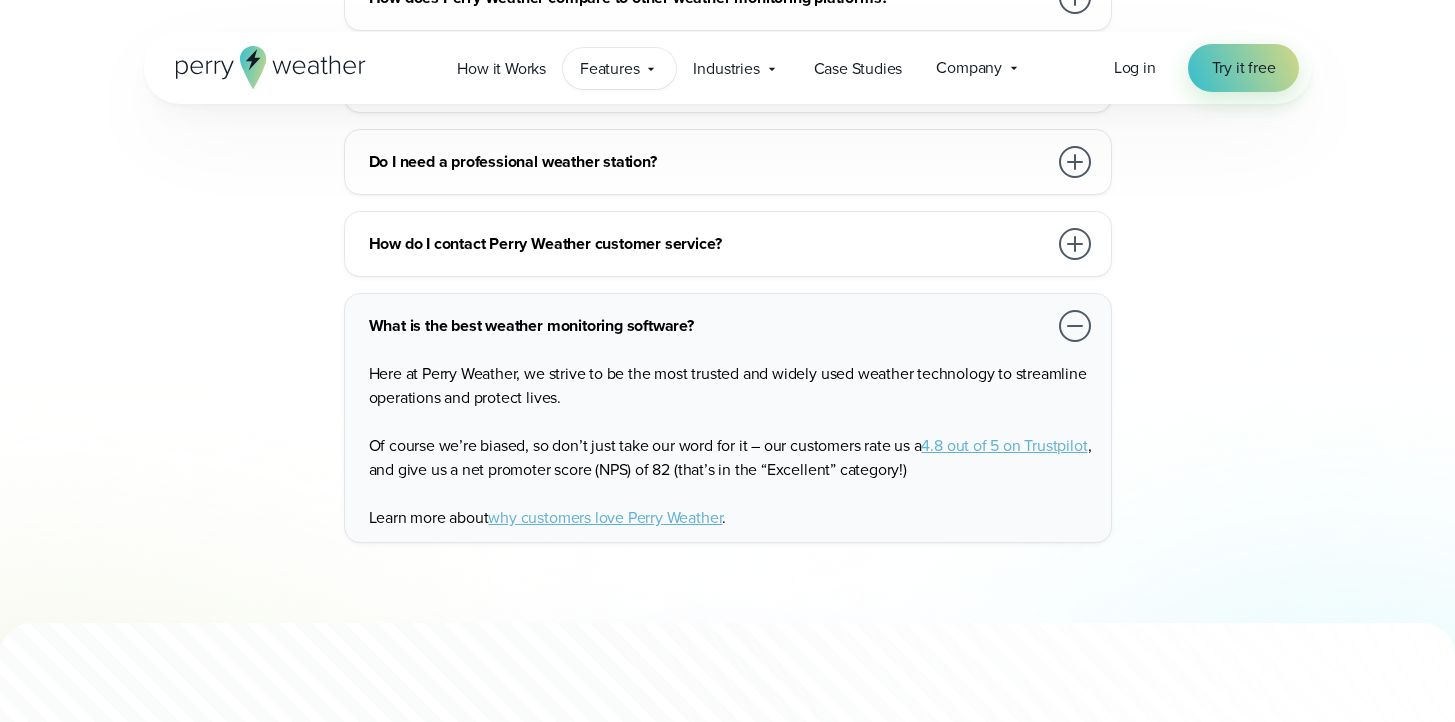 click on "Features
Explore All Features
Explore Perry Weather's on-site weather hardware and connected software platform." at bounding box center [619, 68] 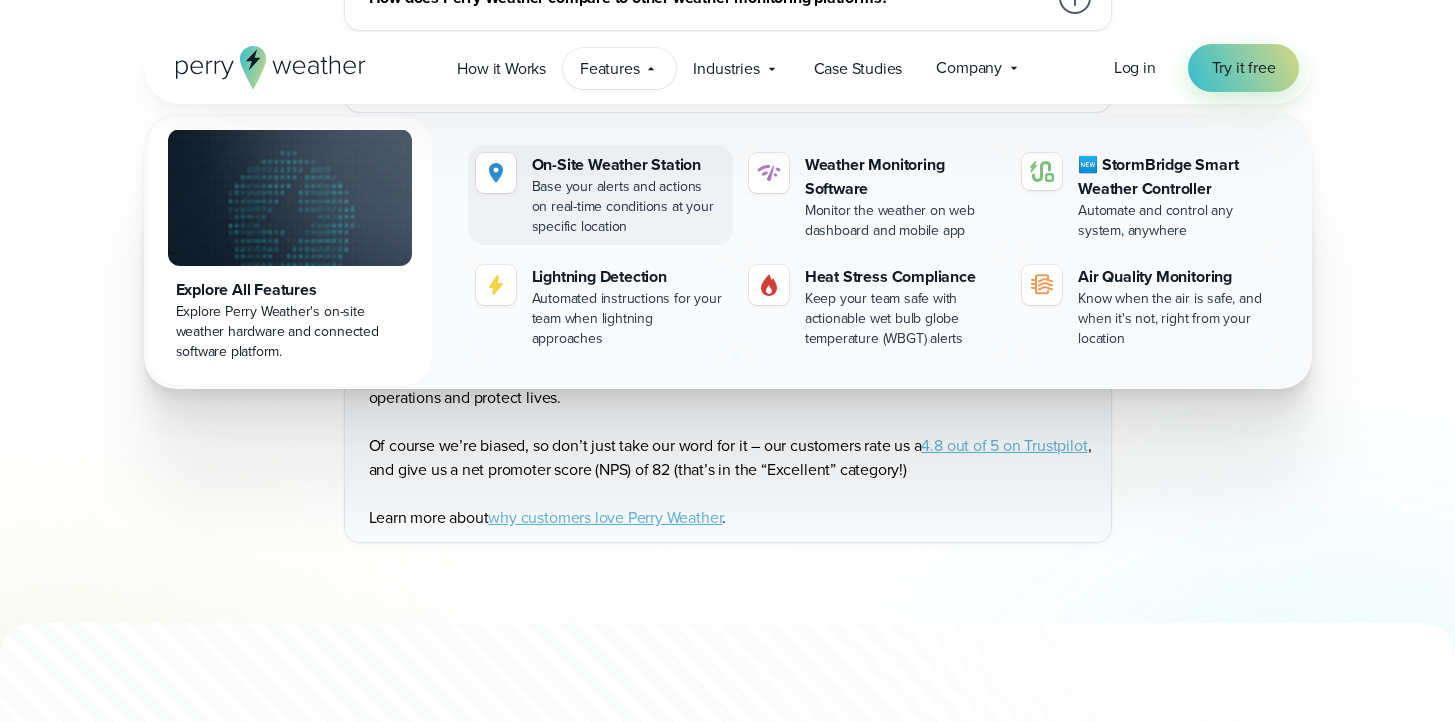 click on "Base your alerts and actions on real-time conditions at your specific location" at bounding box center (628, 207) 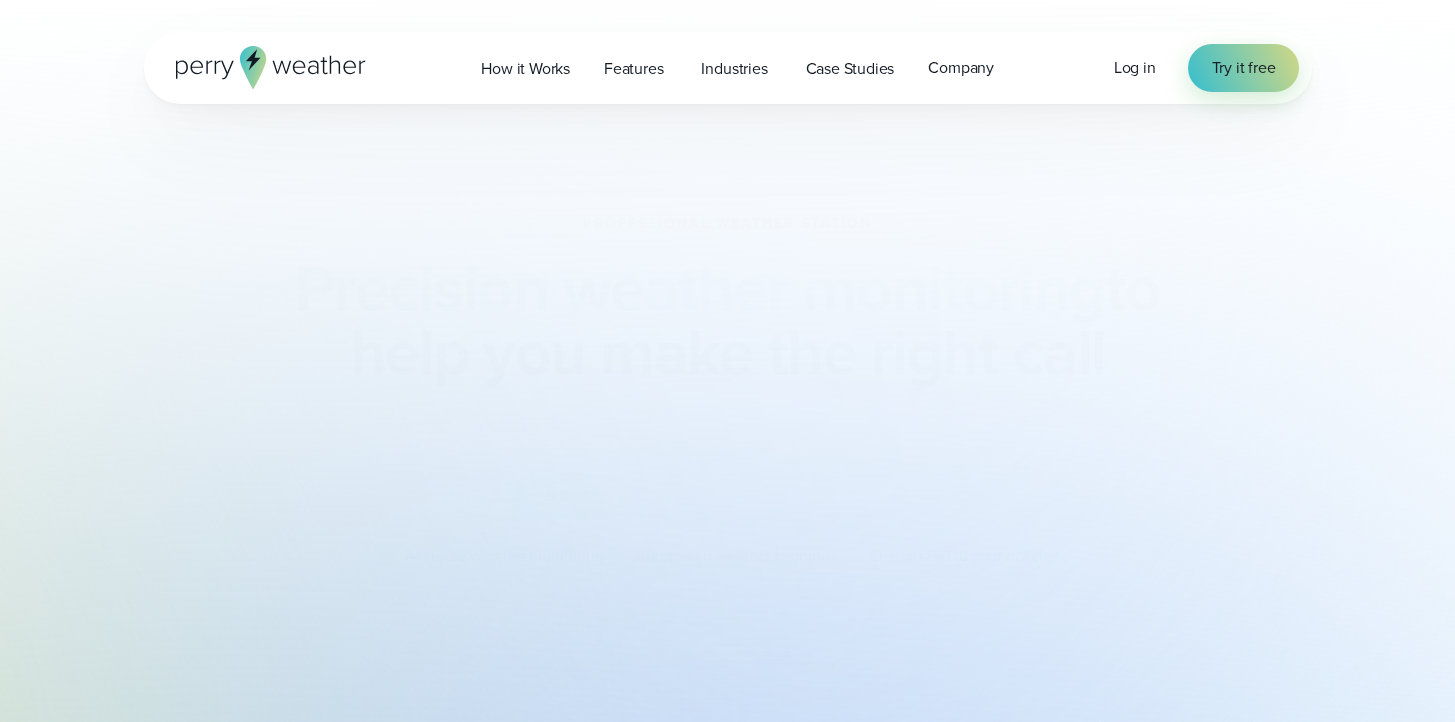 scroll, scrollTop: 0, scrollLeft: 0, axis: both 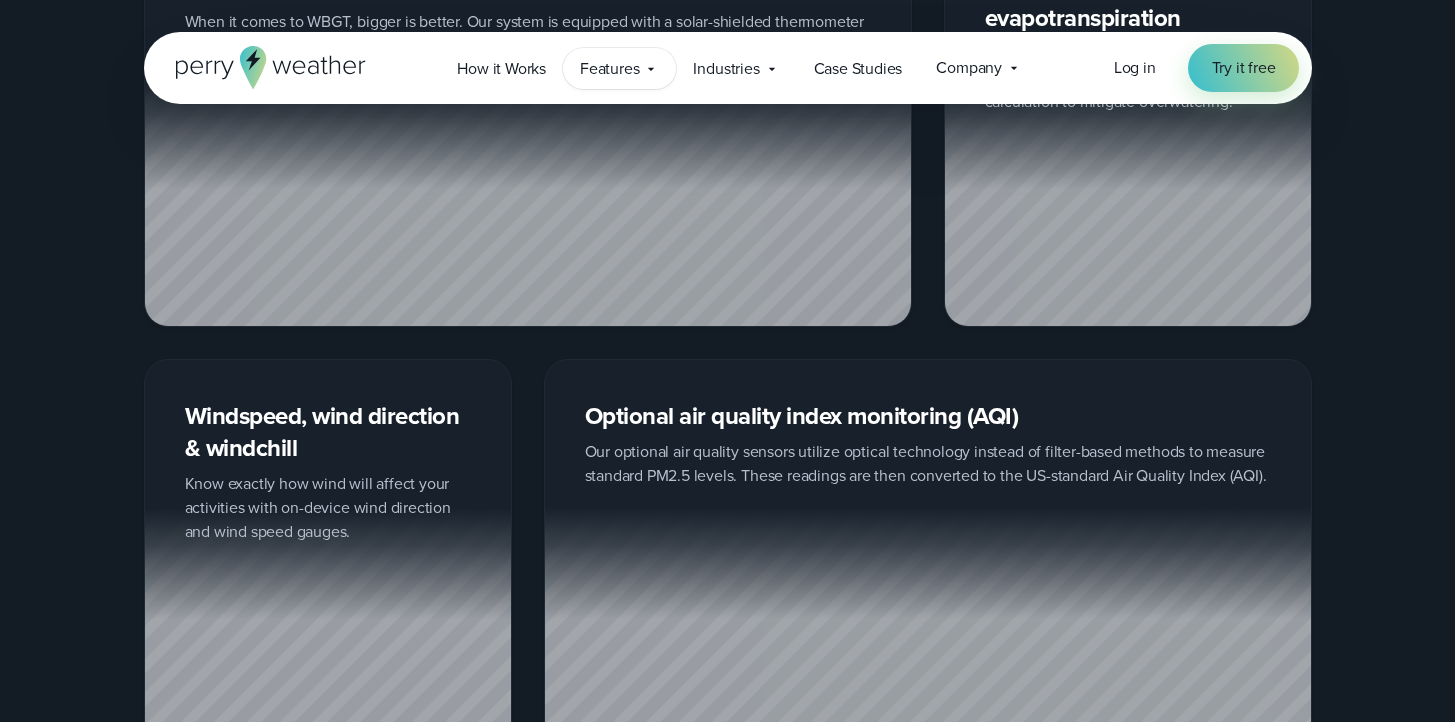 click 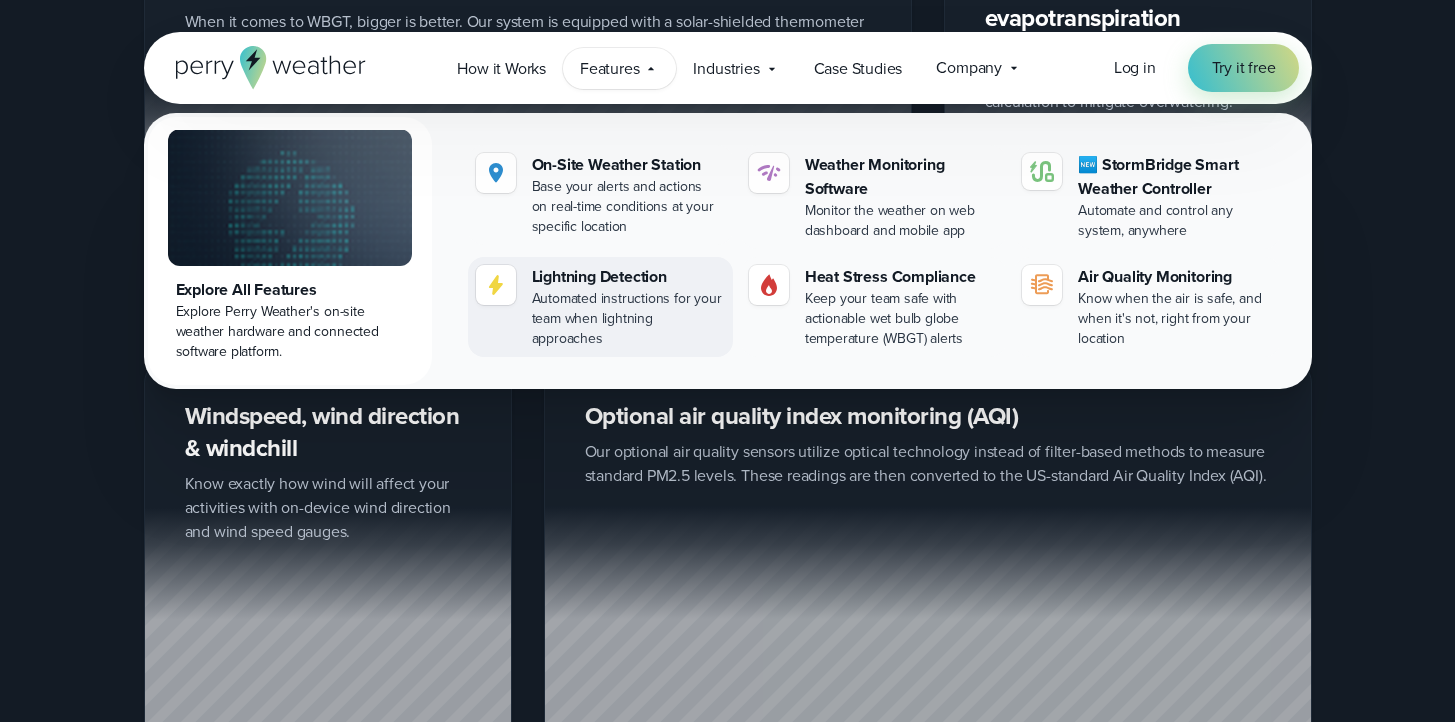 click on "Automated instructions for your team when lightning approaches" at bounding box center (628, 319) 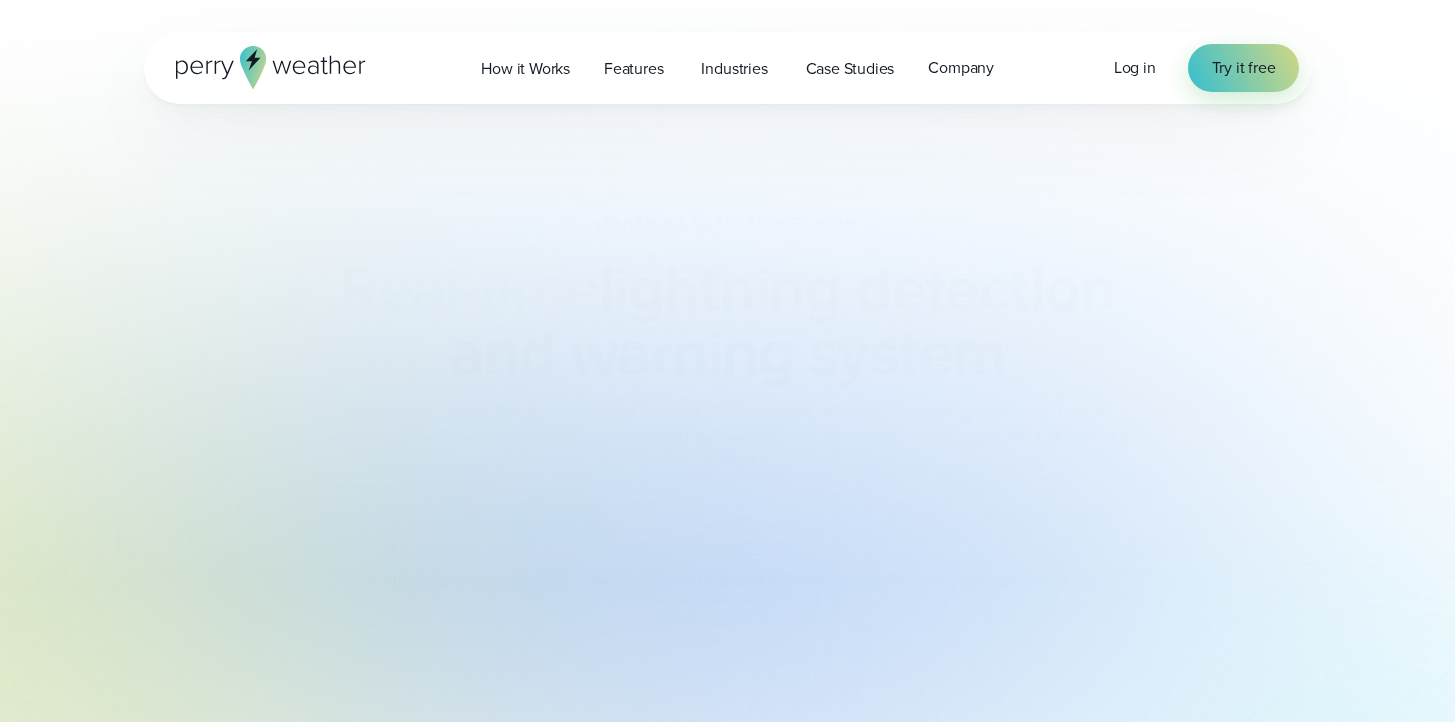 scroll, scrollTop: 0, scrollLeft: 0, axis: both 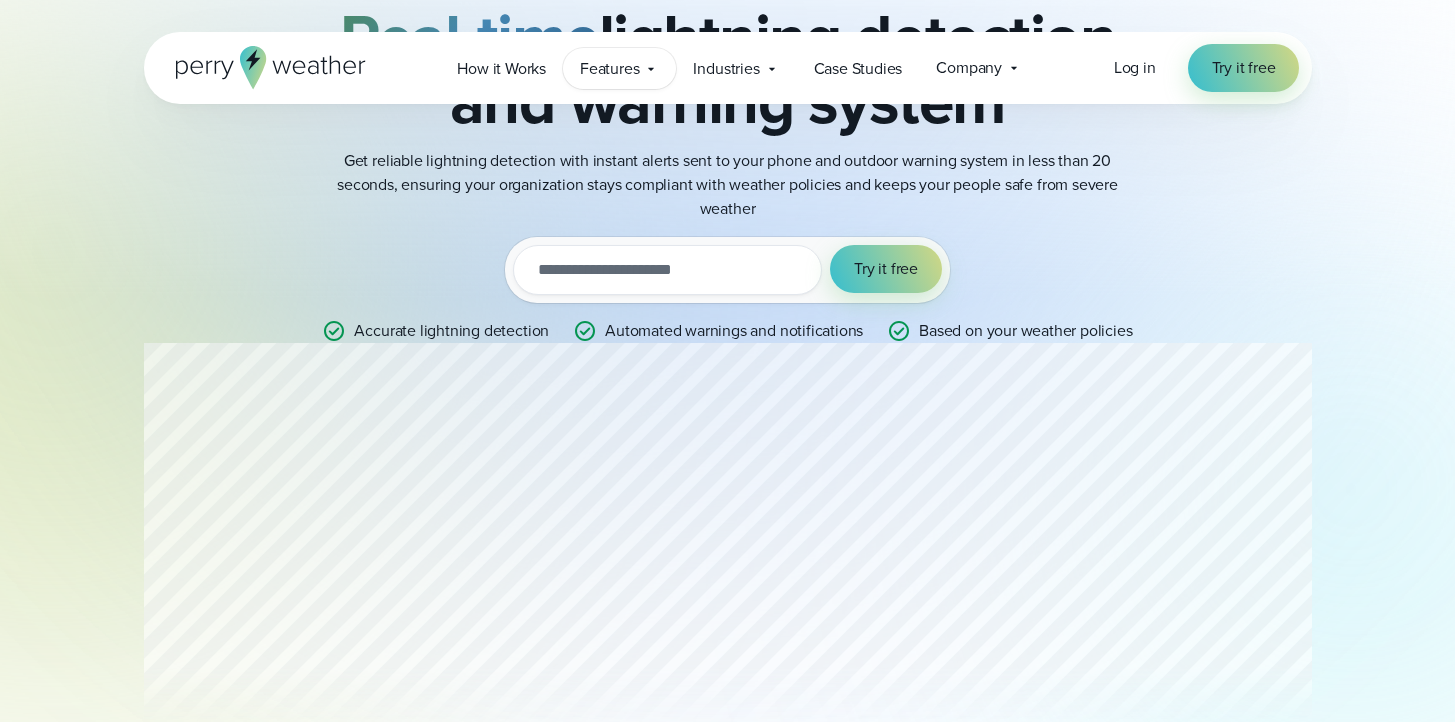 click 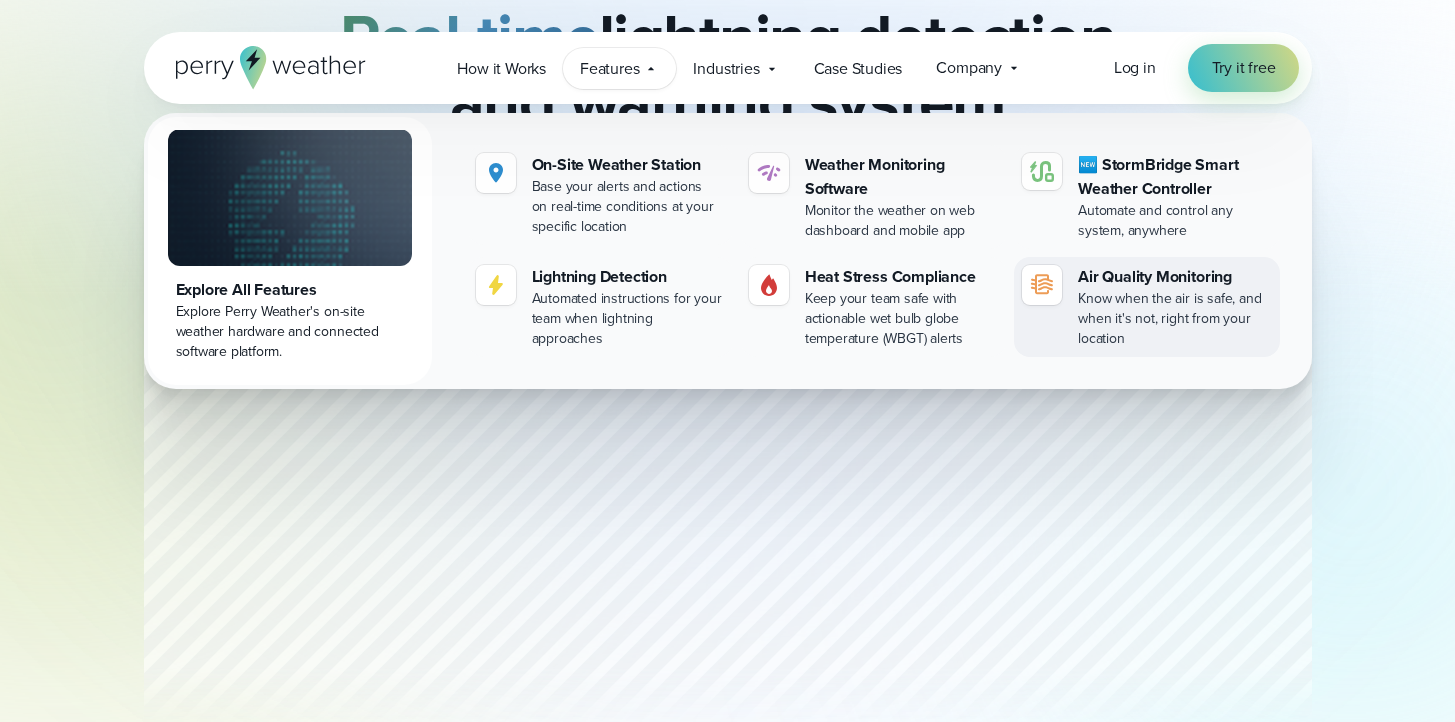 click on "Air Quality Monitoring" at bounding box center [1174, 277] 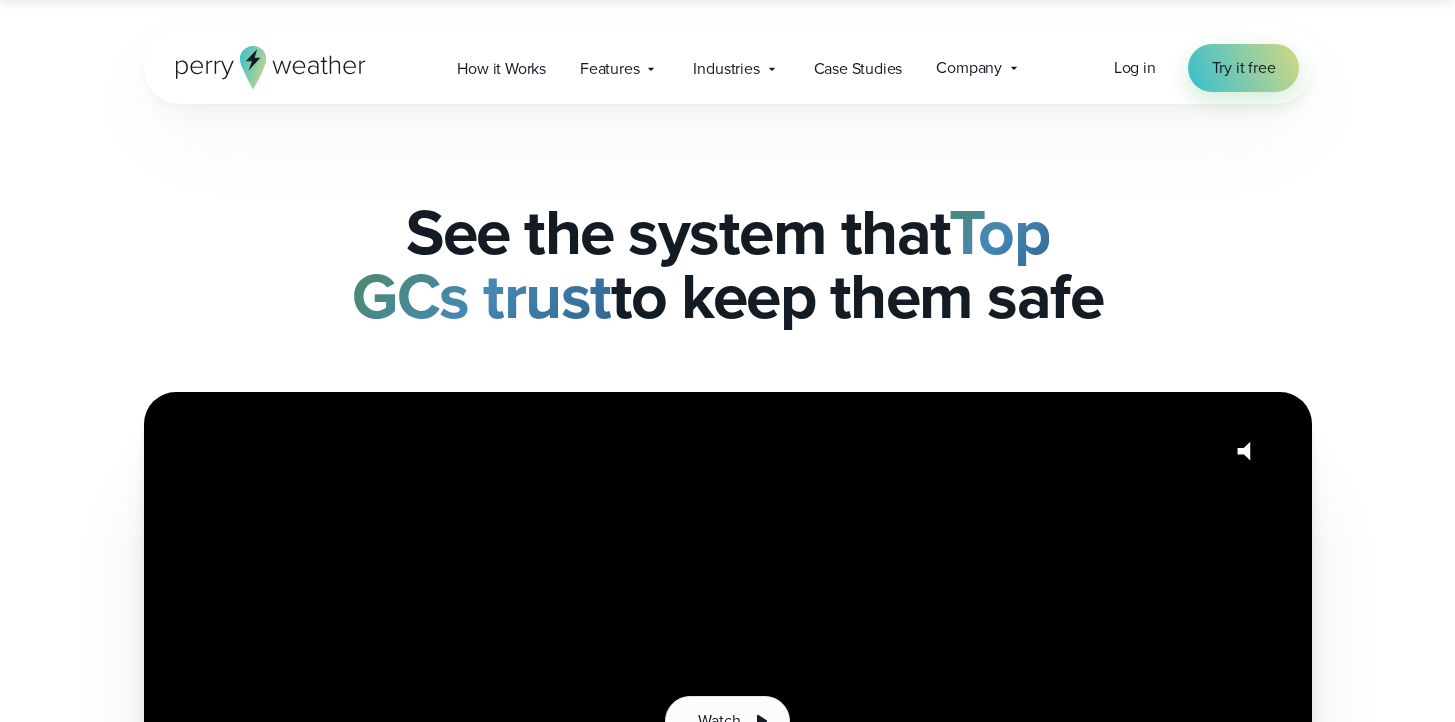scroll, scrollTop: 326, scrollLeft: 0, axis: vertical 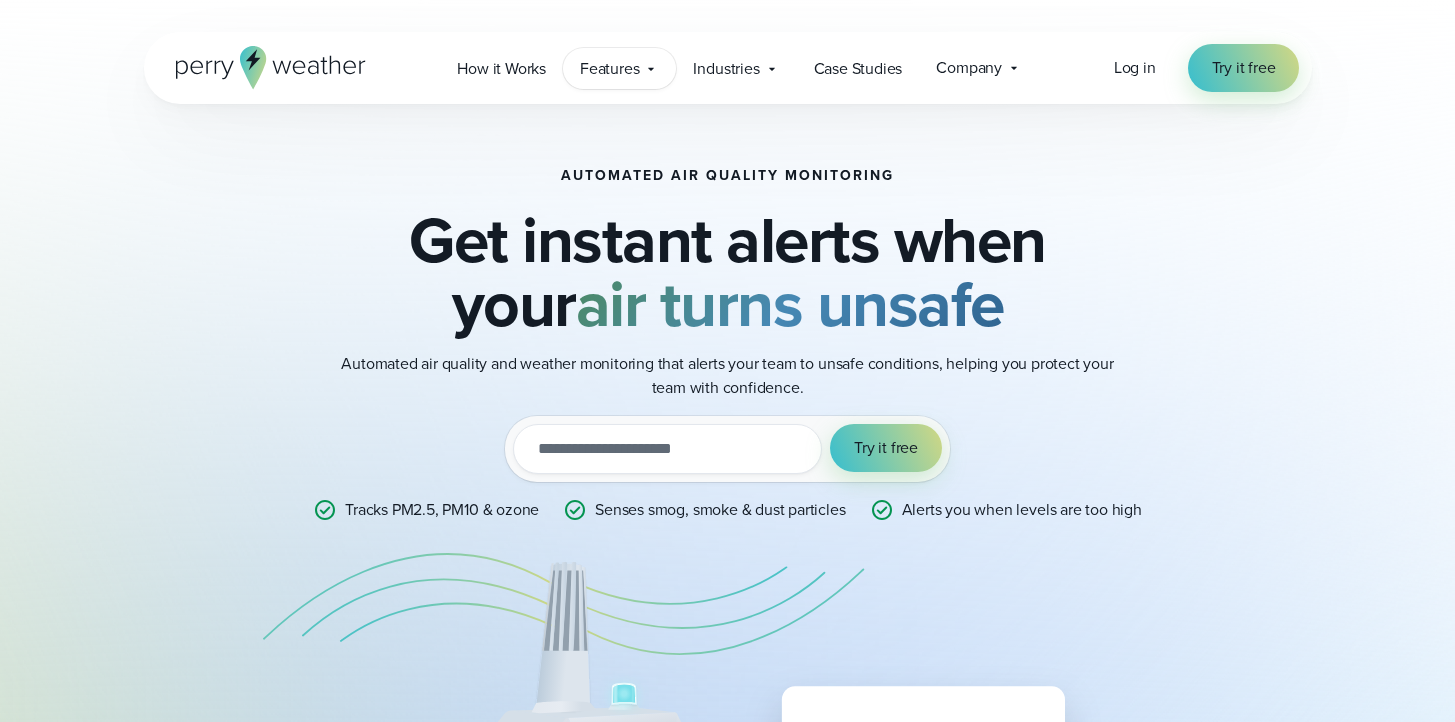 click on "Features
Explore All Features
Explore Perry Weather's on-site weather hardware and connected software platform." at bounding box center (619, 68) 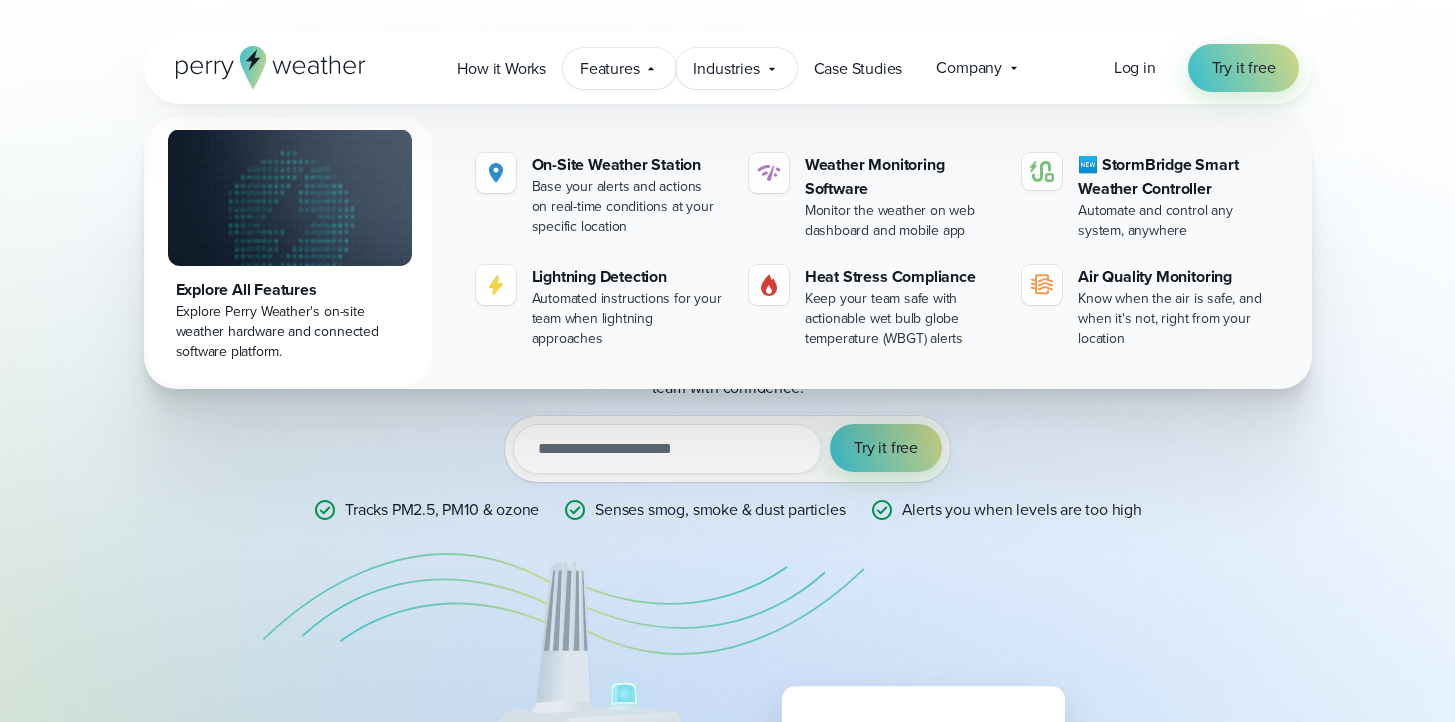 click on "Industries
Featured Case Study
How PGA of America is Prioritizing Golfer Safety with Perry Weather" at bounding box center [736, 68] 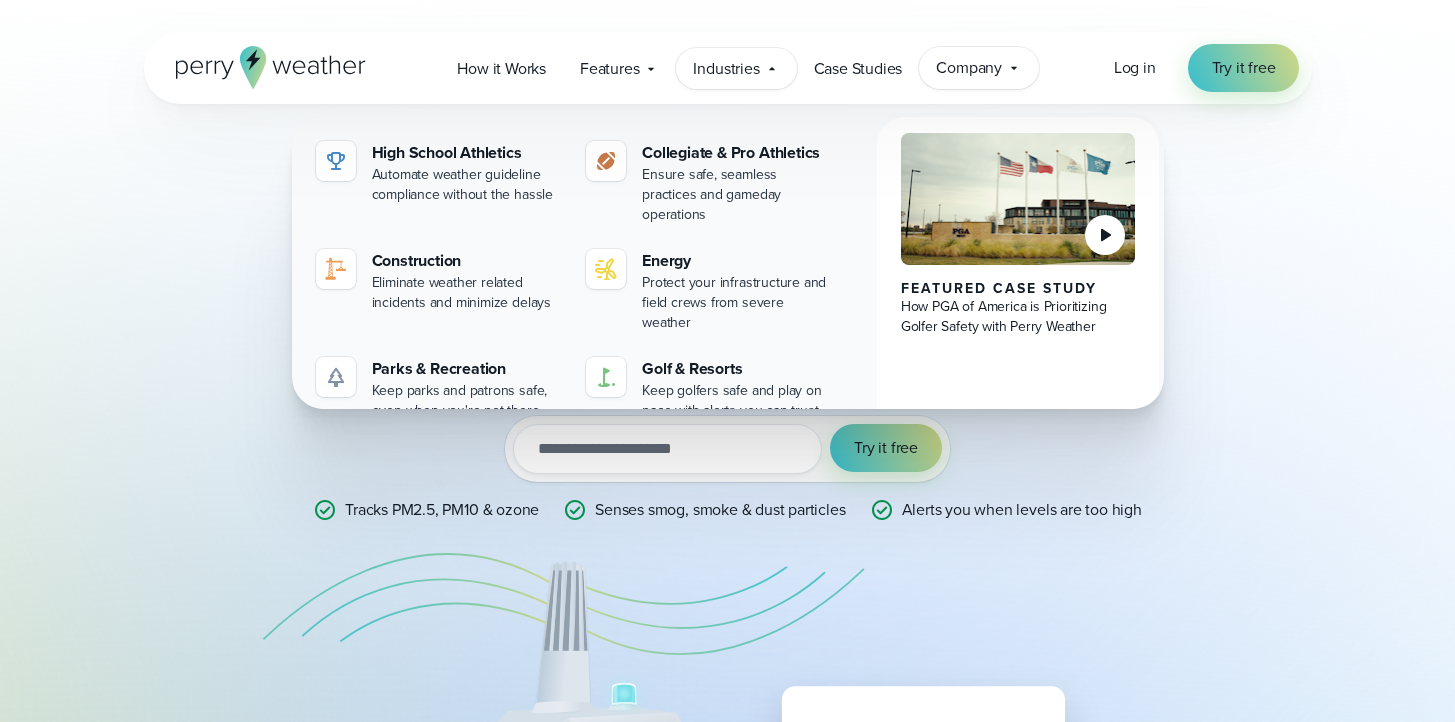 click on "Company" at bounding box center (969, 68) 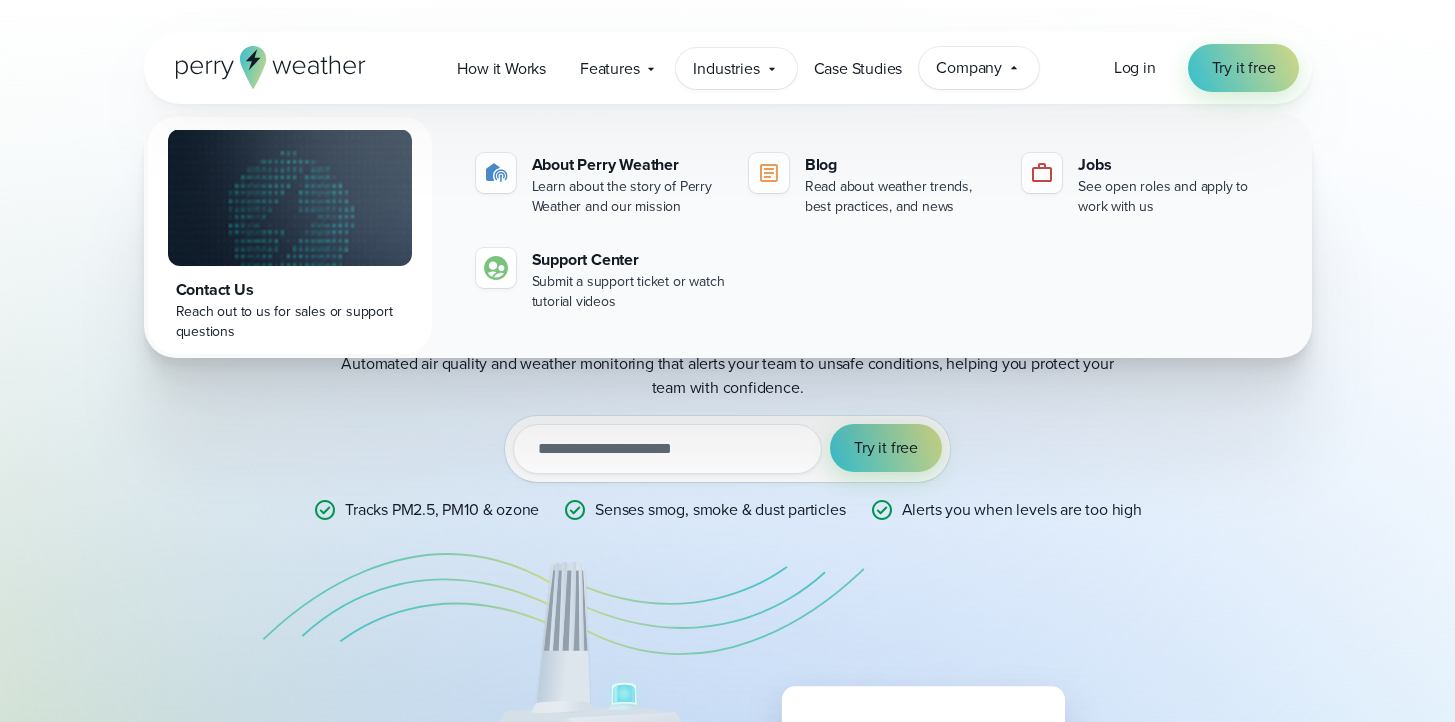 click 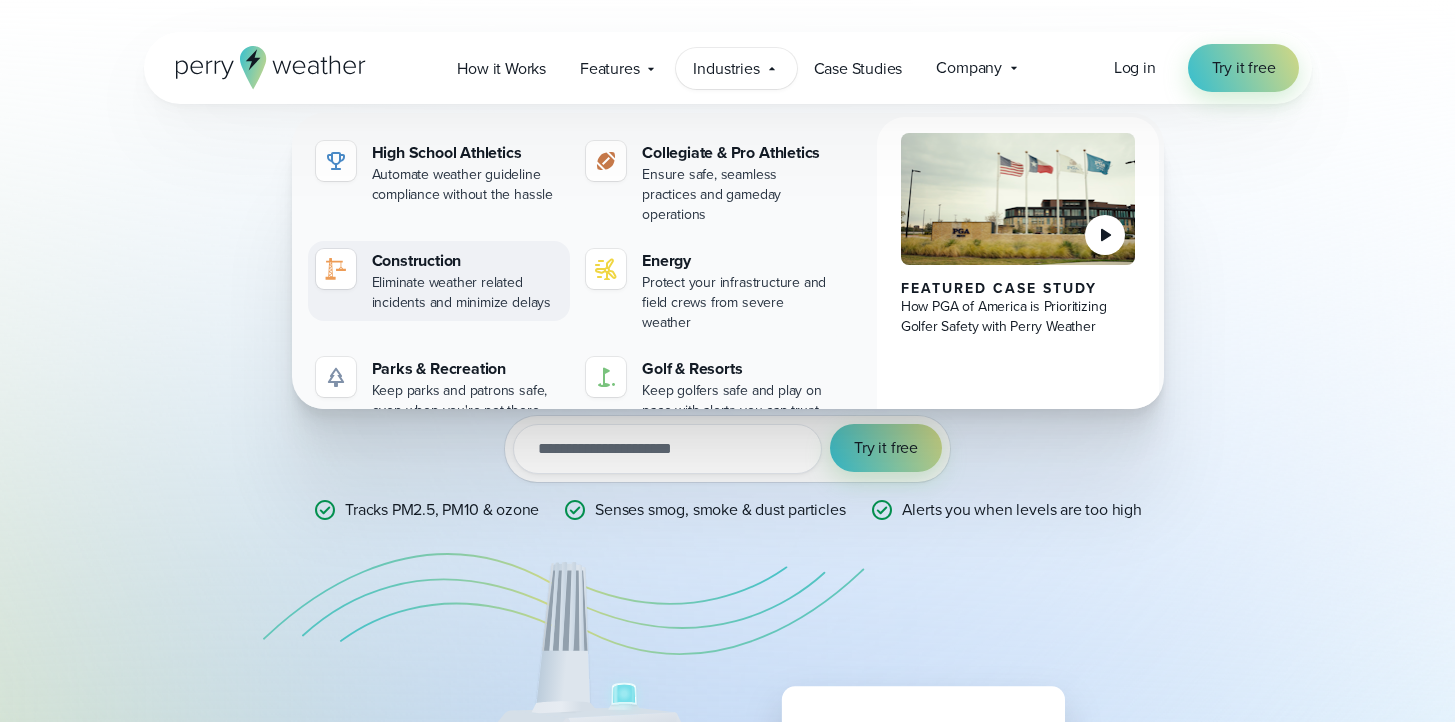 click on "Eliminate weather related incidents and minimize delays" at bounding box center [467, 293] 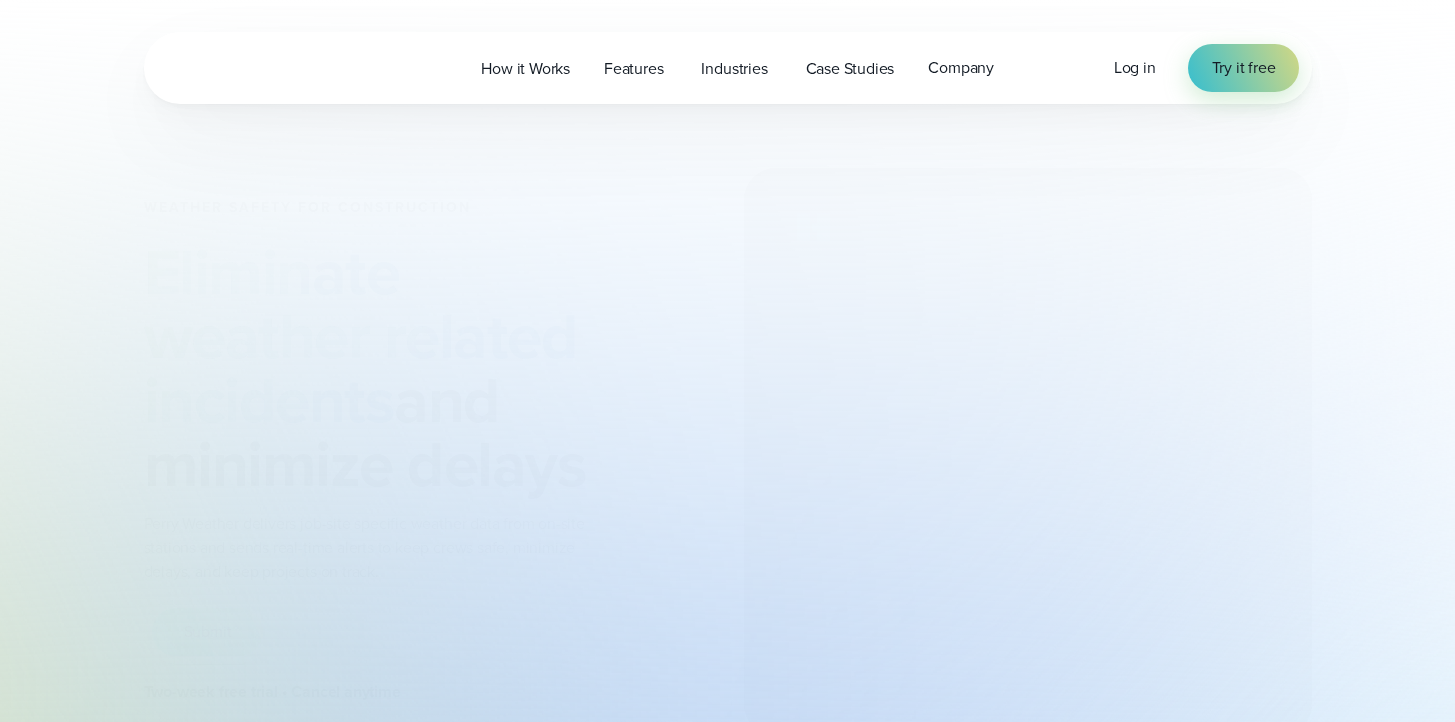 scroll, scrollTop: 0, scrollLeft: 0, axis: both 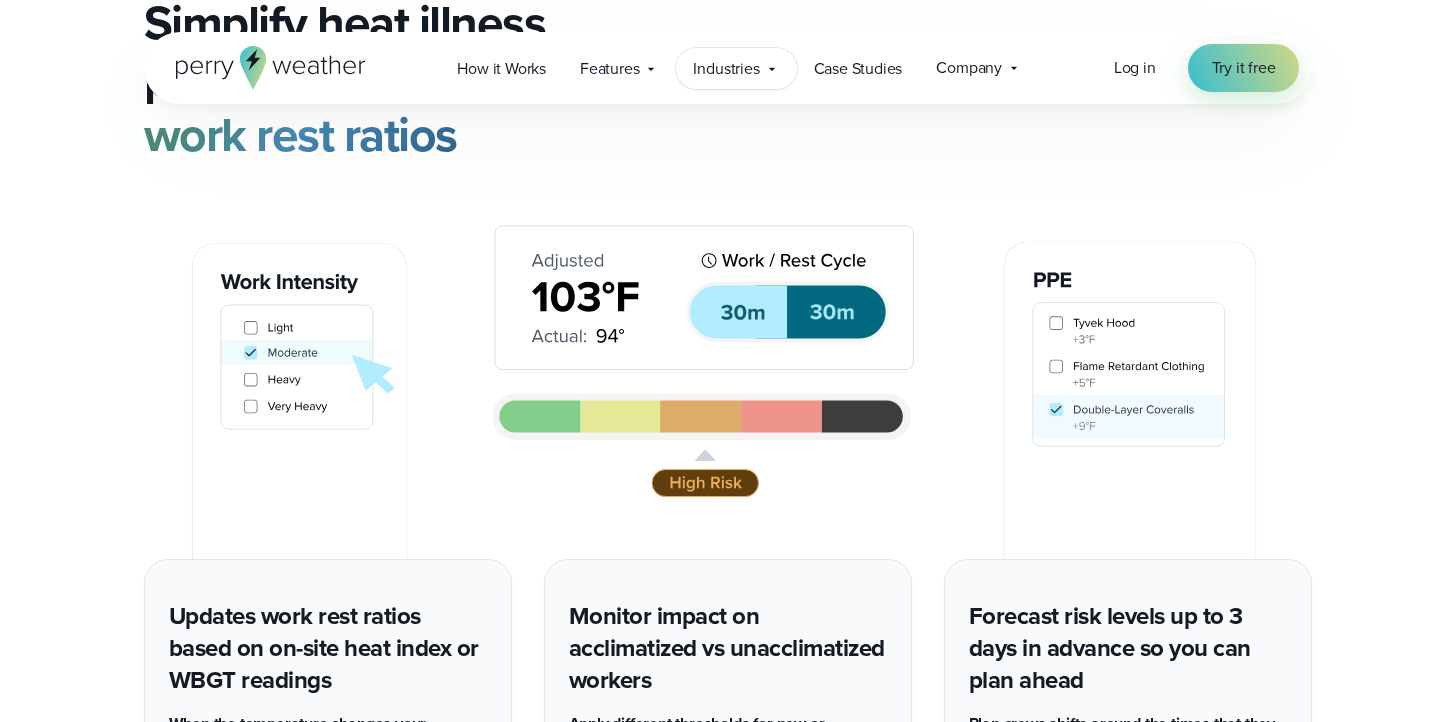 click 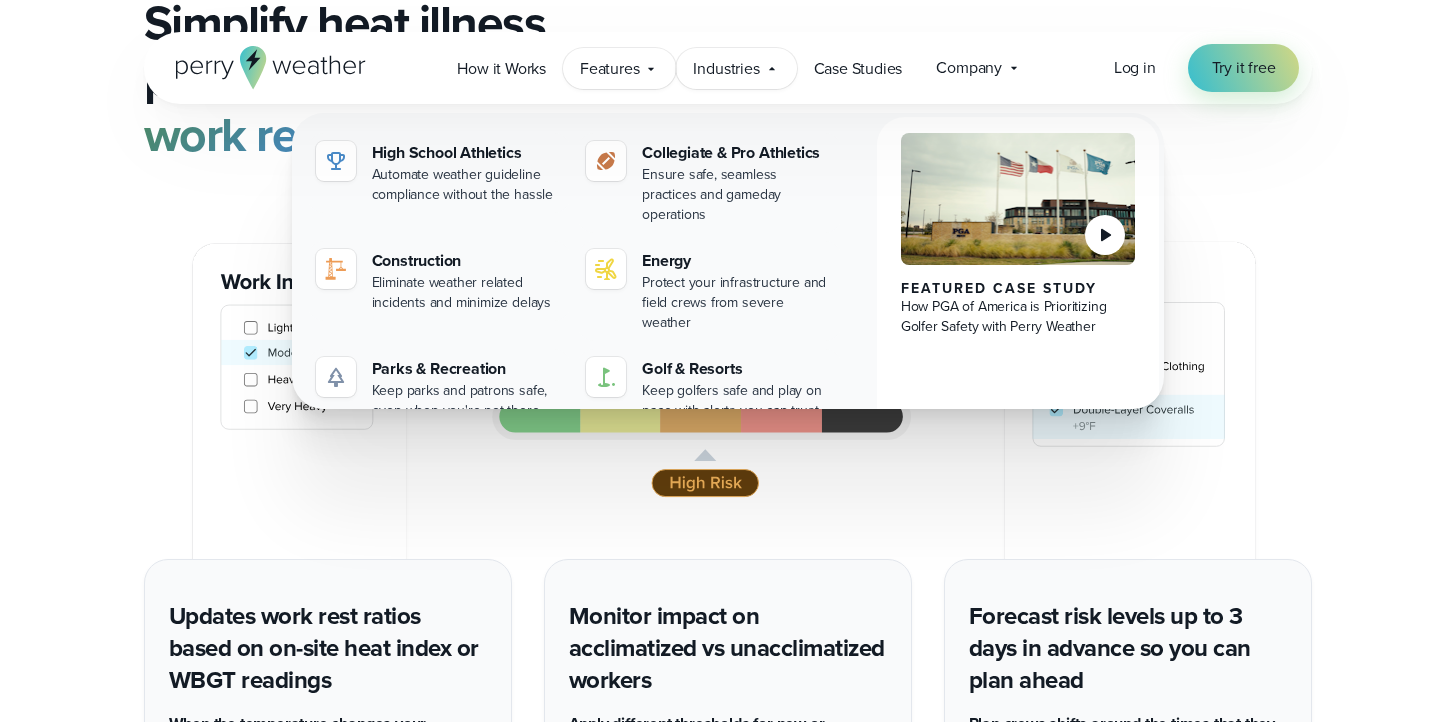 click 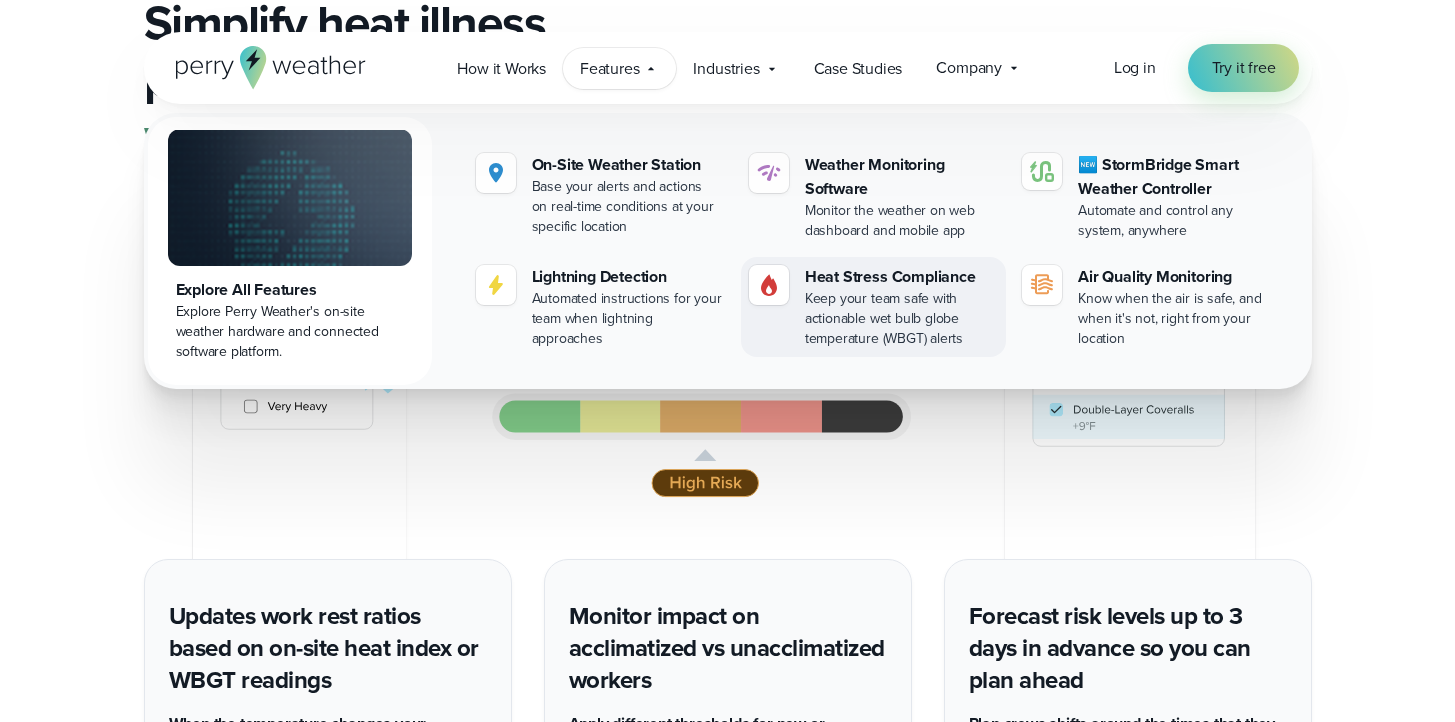 click on "Keep your team safe with actionable wet bulb globe temperature (WBGT) alerts" at bounding box center (901, 319) 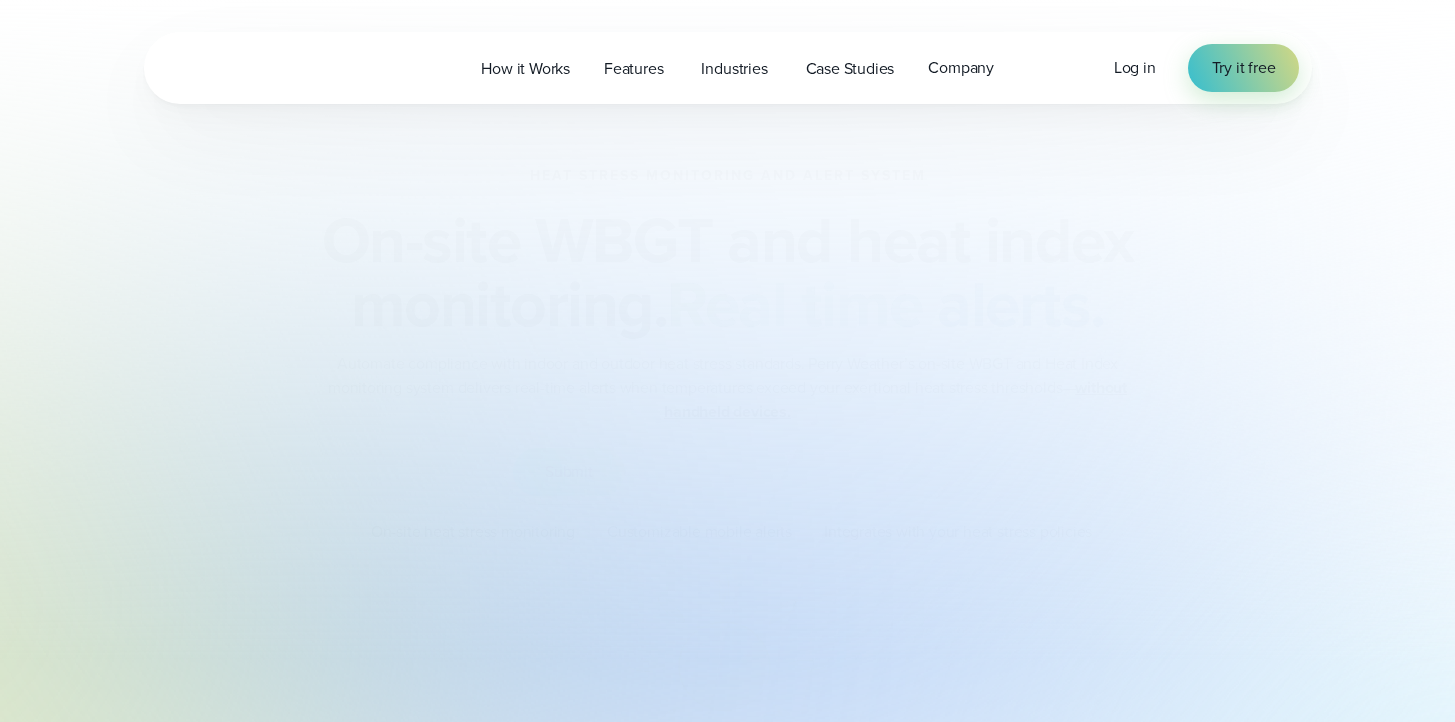 scroll, scrollTop: 0, scrollLeft: 0, axis: both 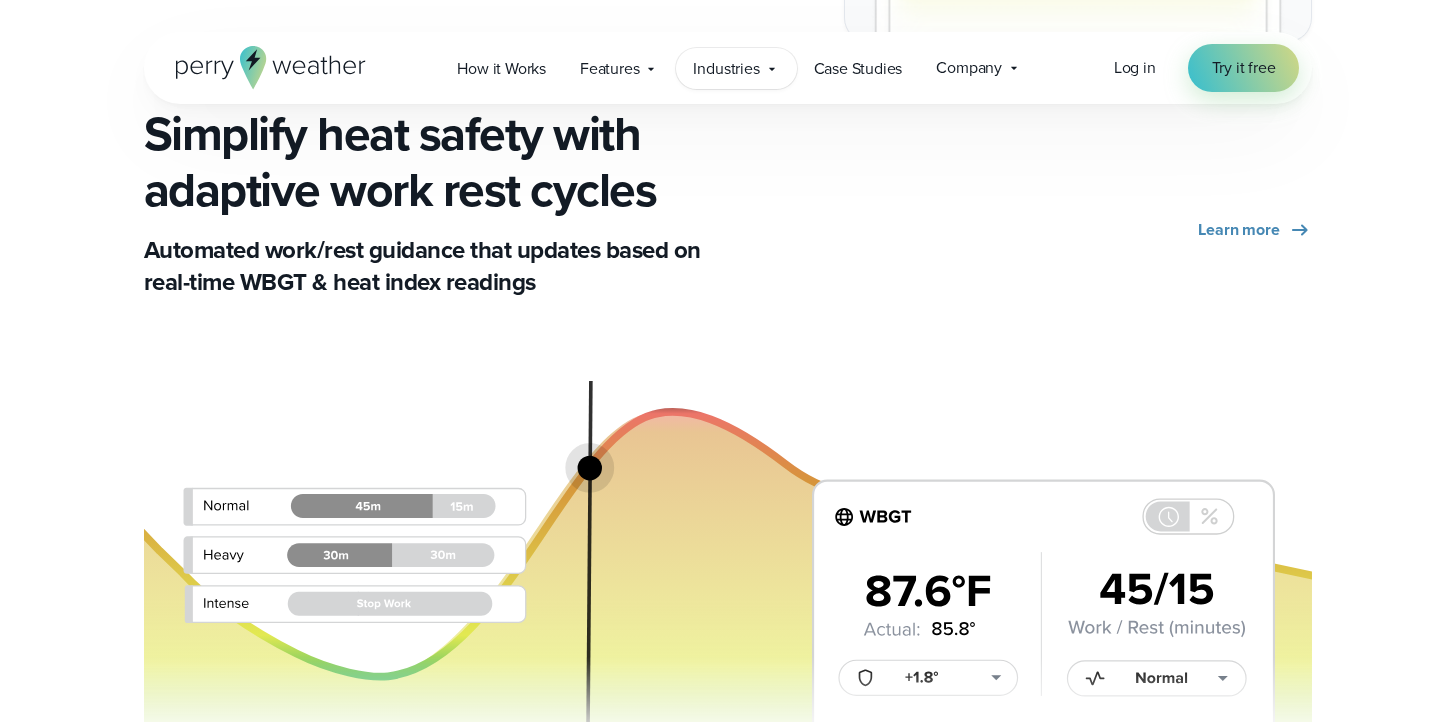 click 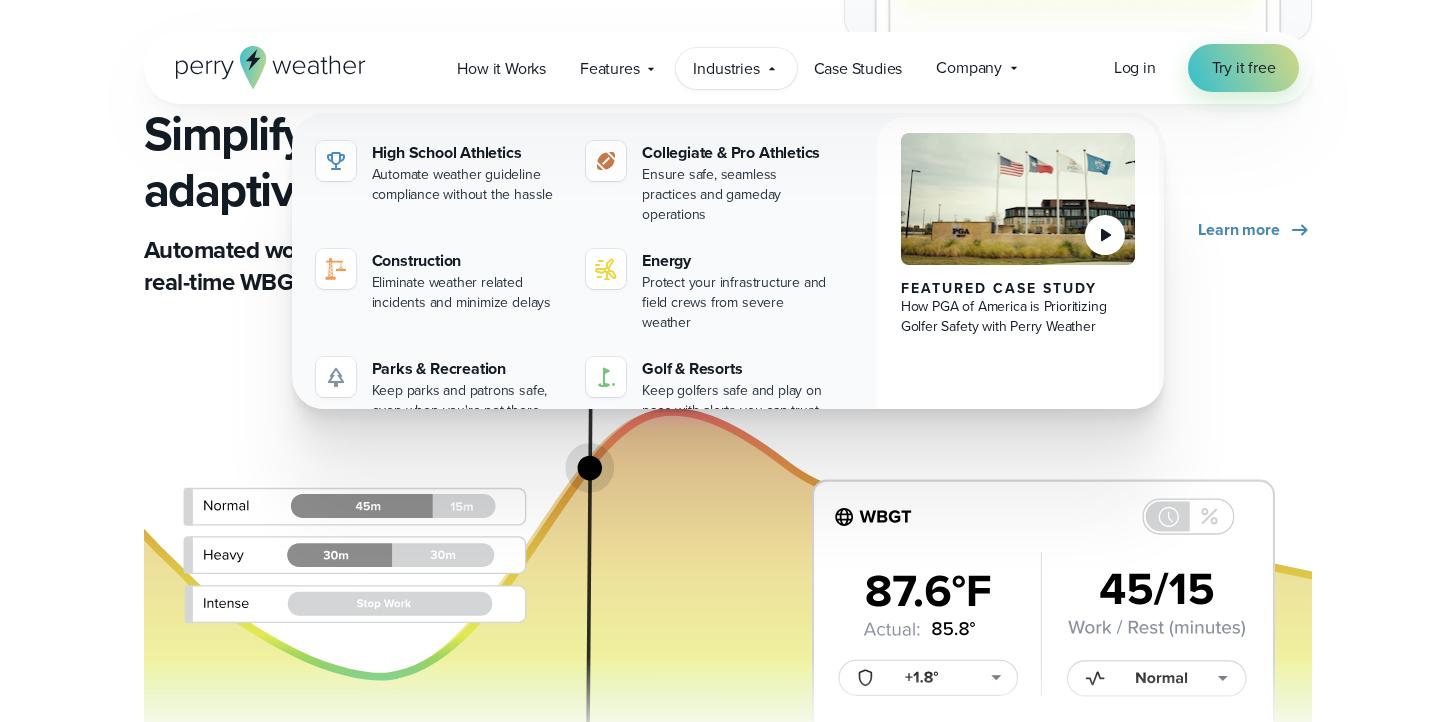click at bounding box center [728, 551] 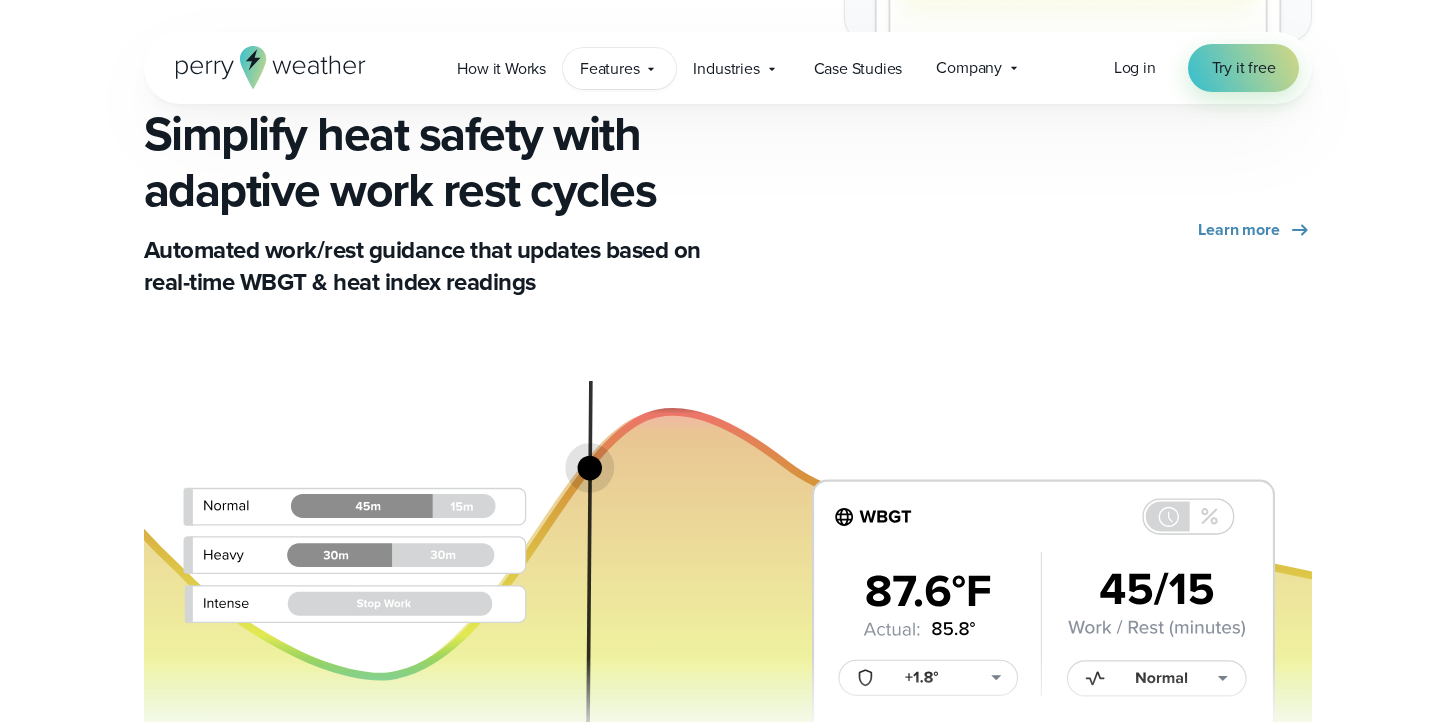 click on "Features" at bounding box center [609, 69] 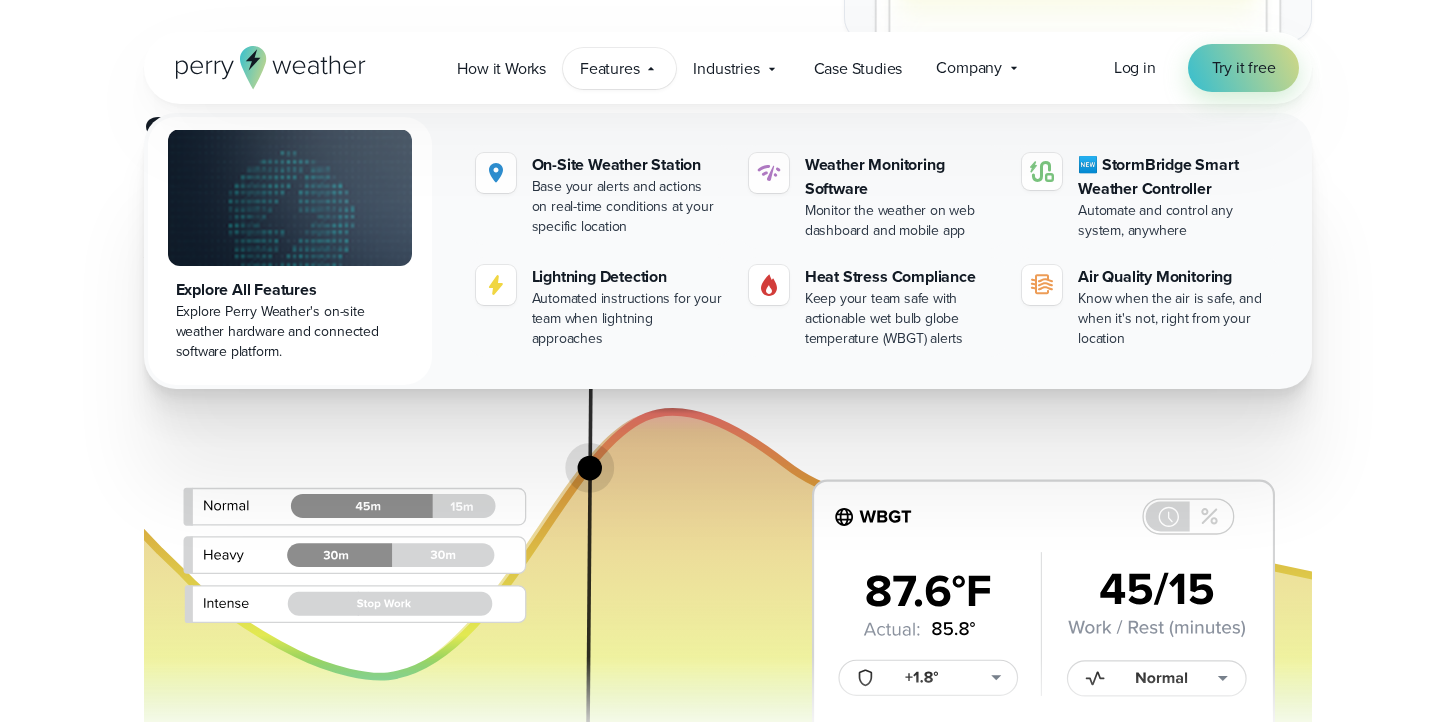 click 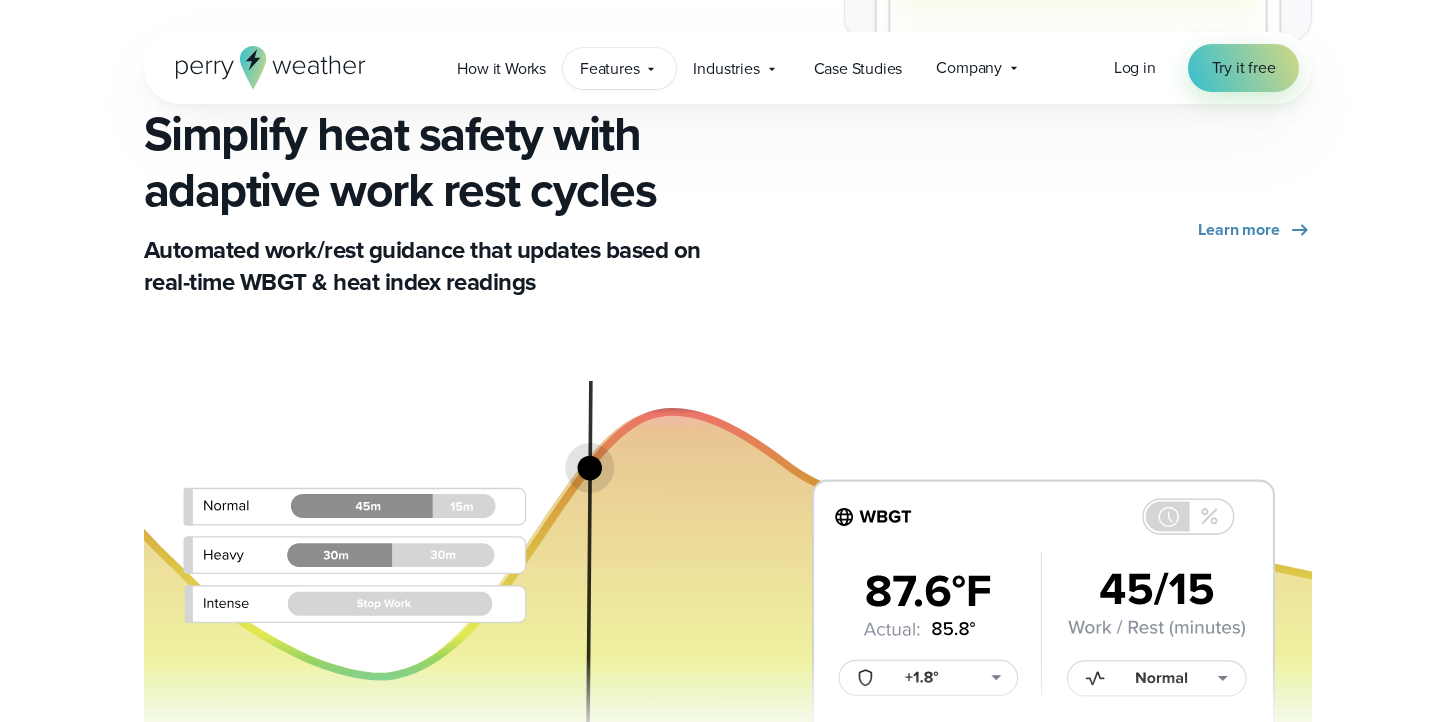 click 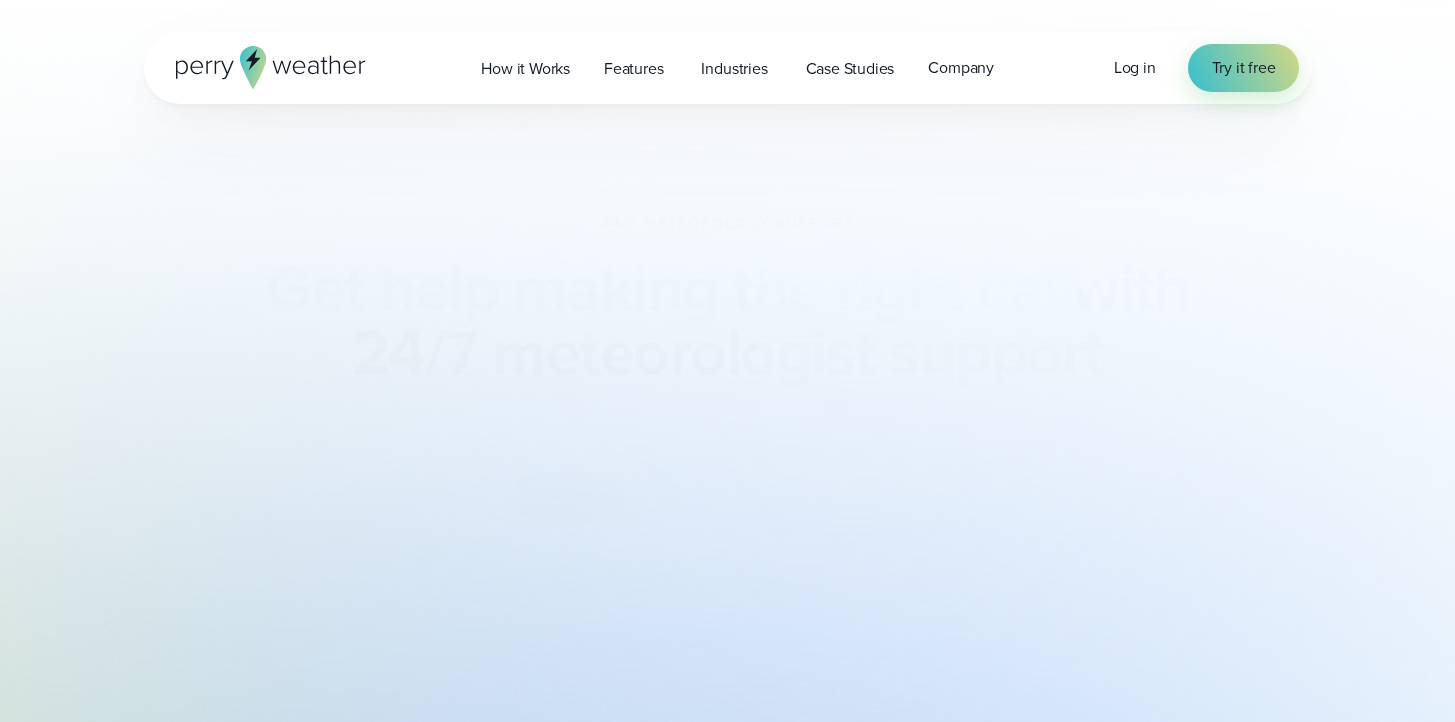 scroll, scrollTop: 0, scrollLeft: 0, axis: both 